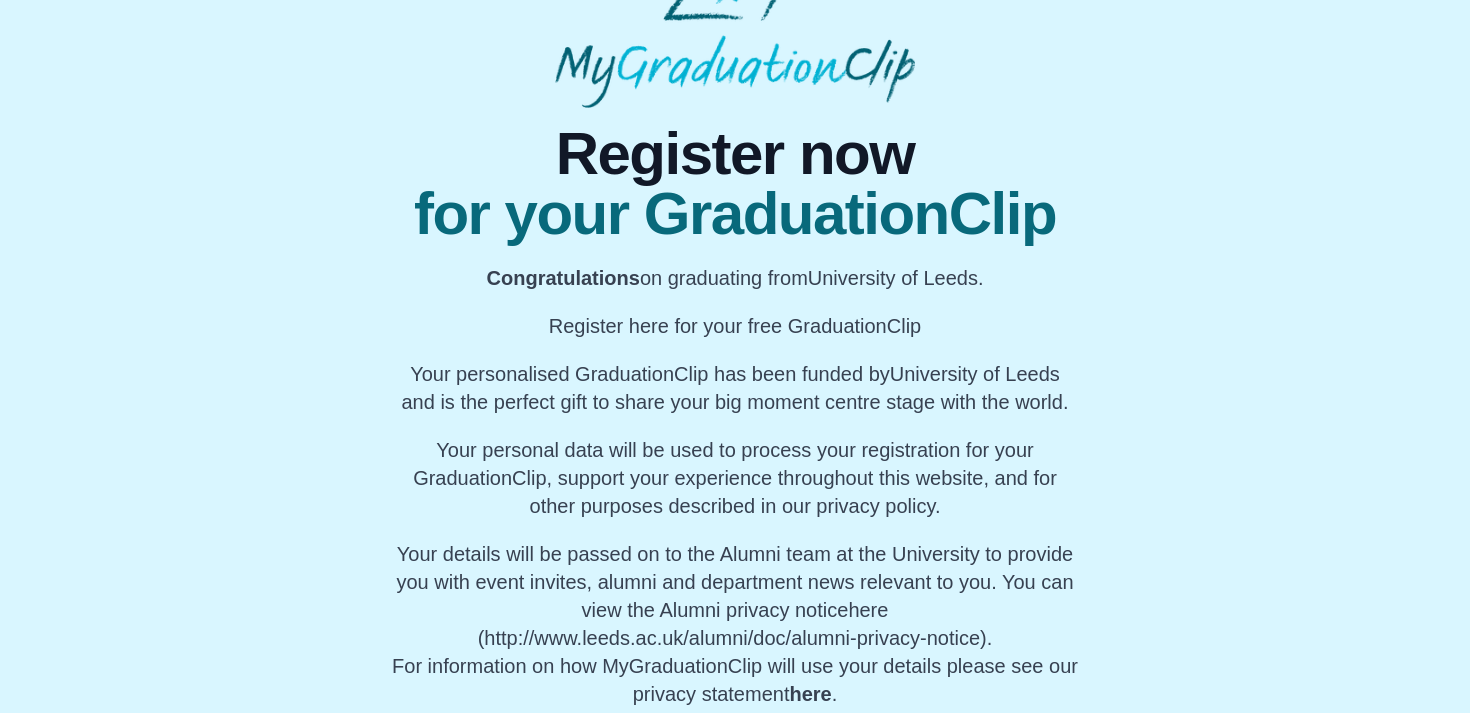 scroll, scrollTop: 125, scrollLeft: 0, axis: vertical 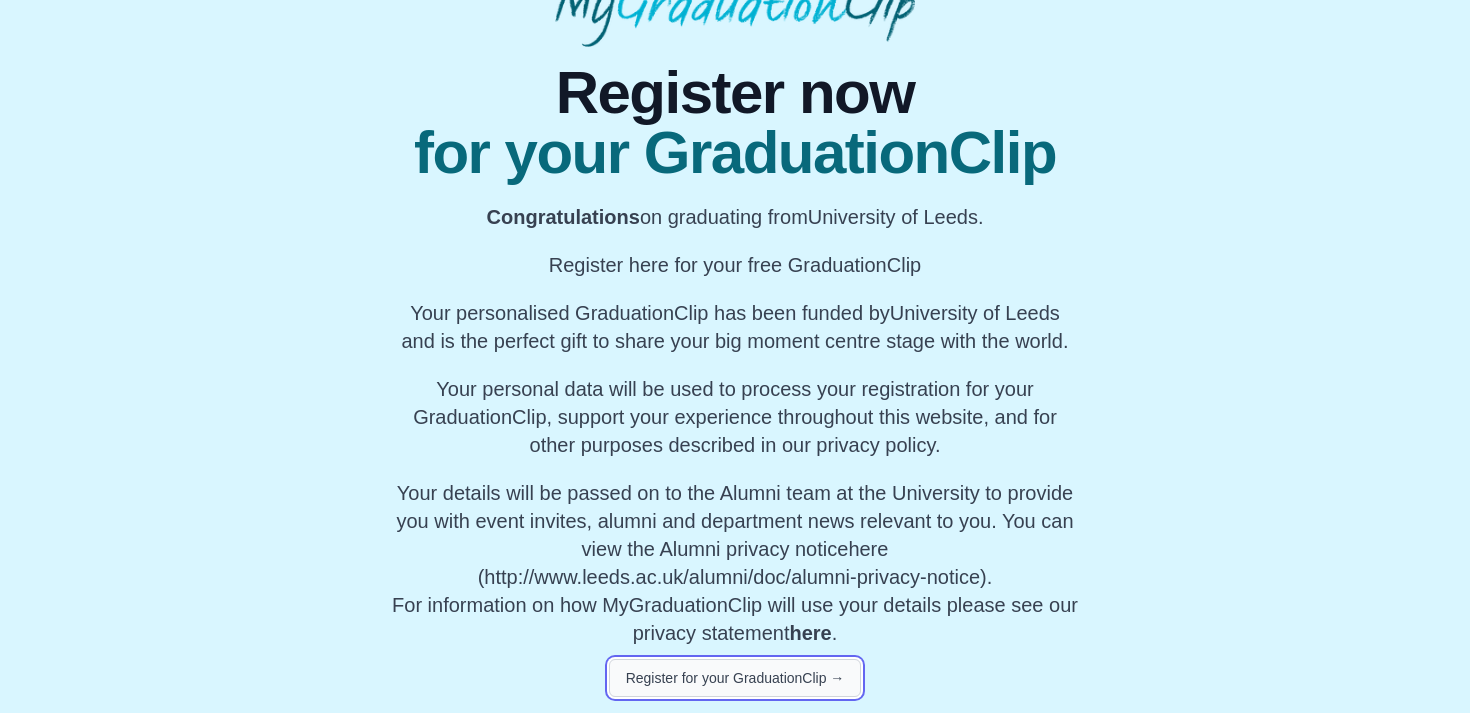 click on "Register for your GraduationClip →" at bounding box center [735, 678] 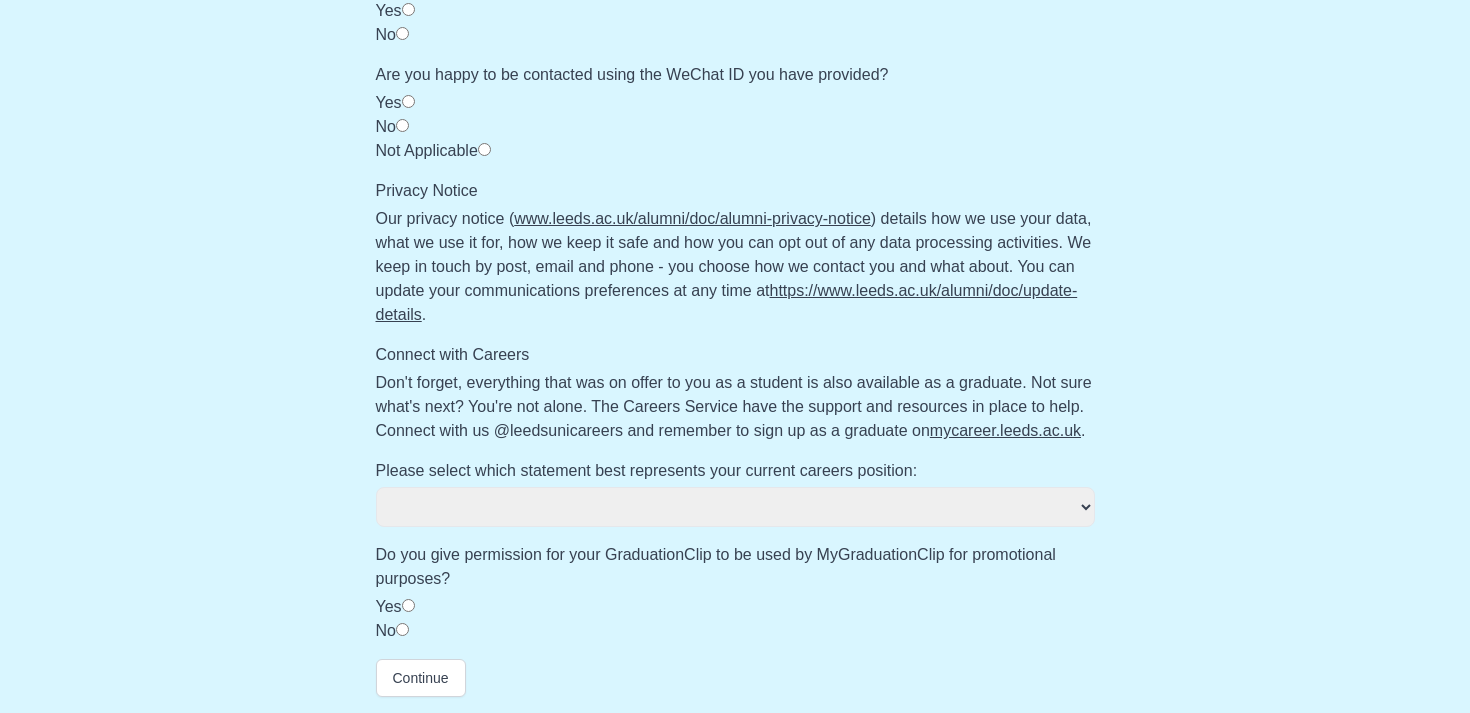 scroll, scrollTop: 0, scrollLeft: 0, axis: both 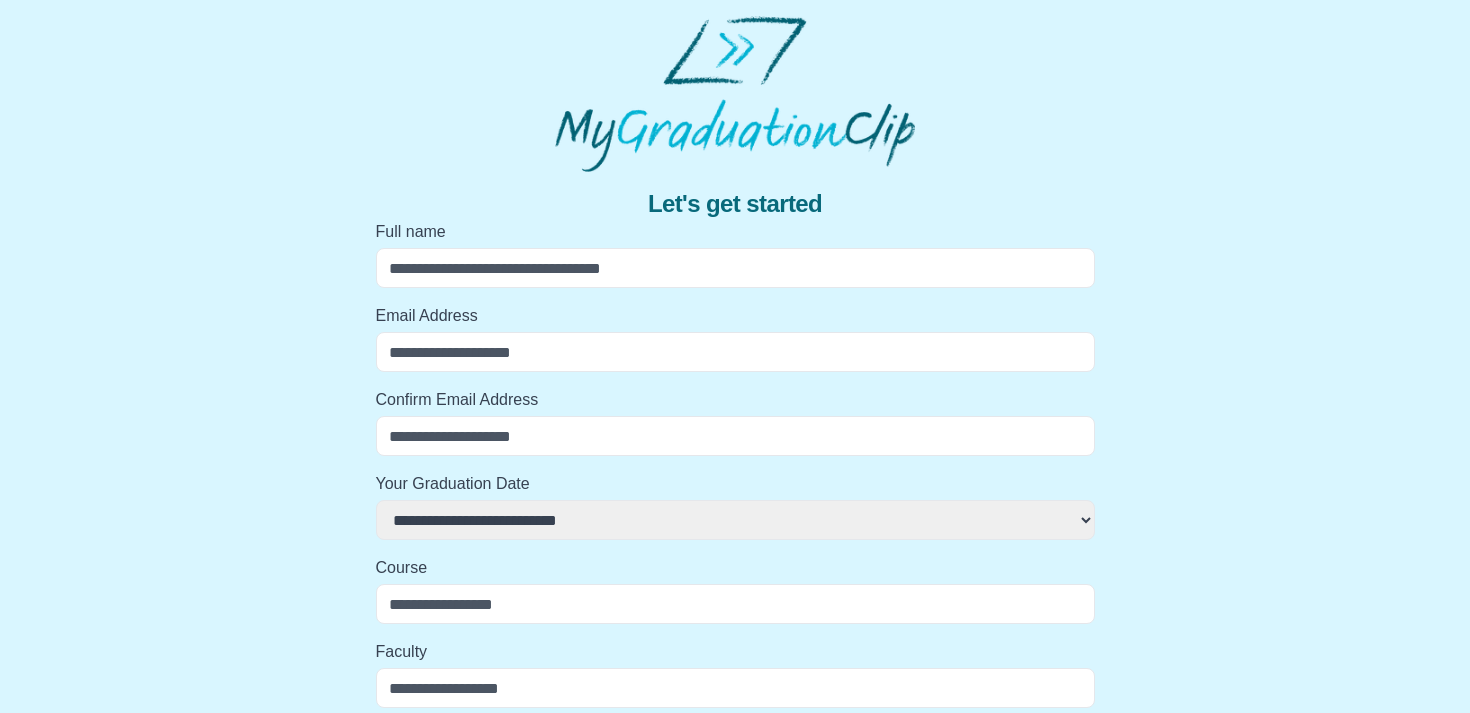 click on "Full name" at bounding box center [735, 268] 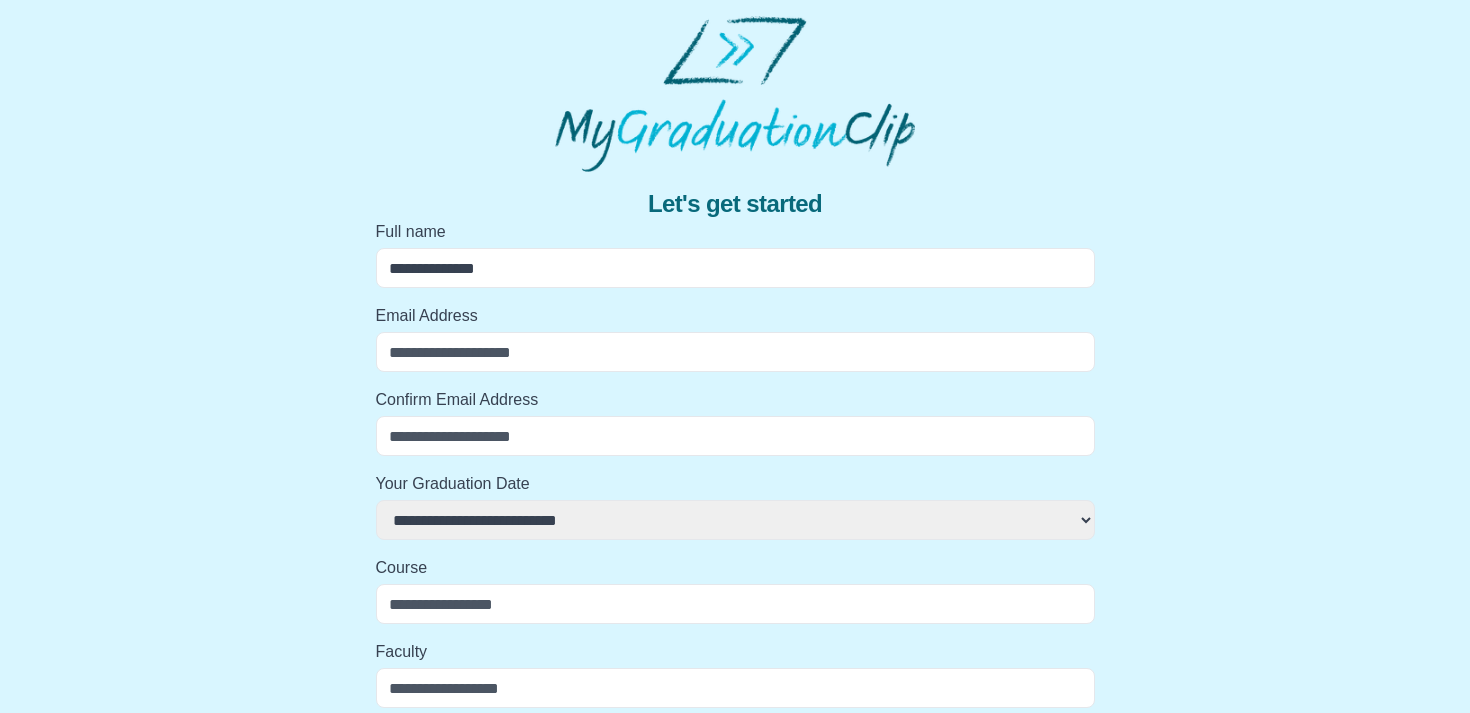 type on "**********" 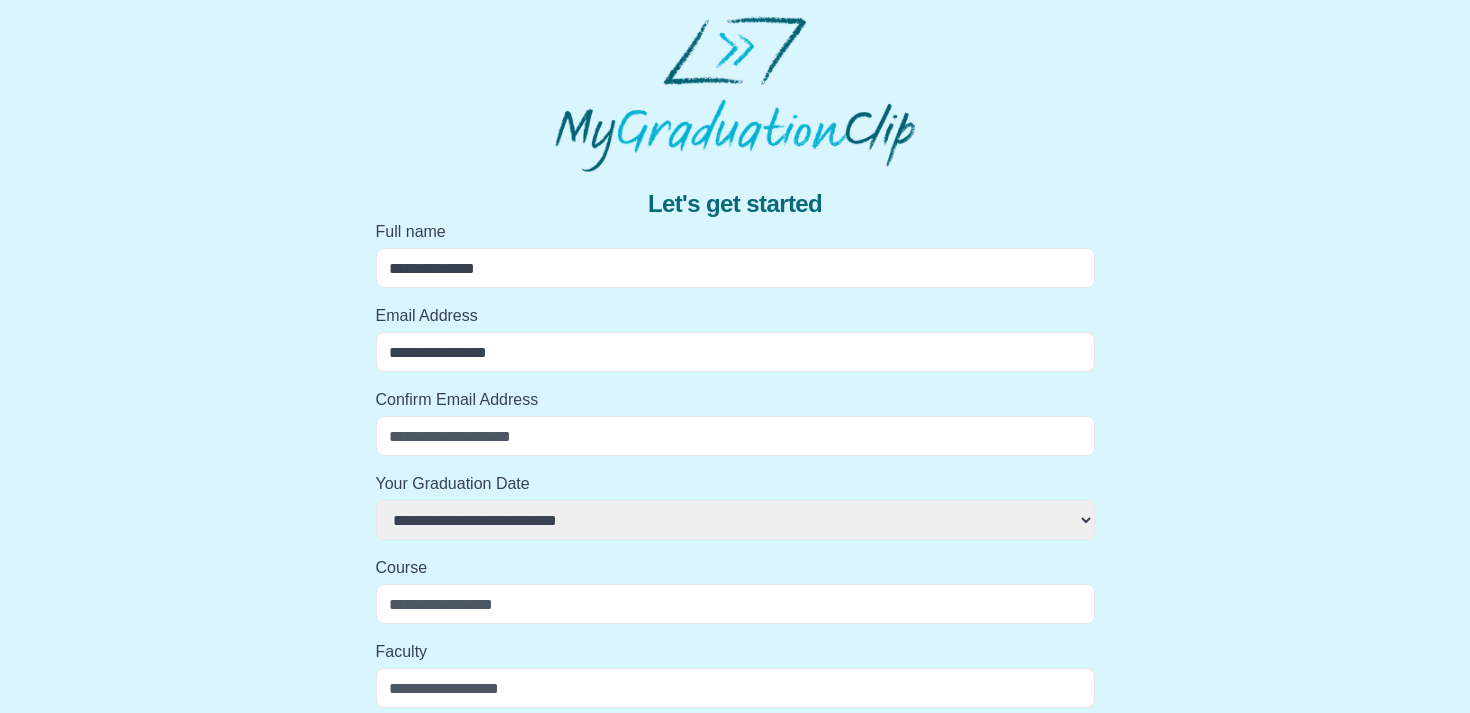 type on "**********" 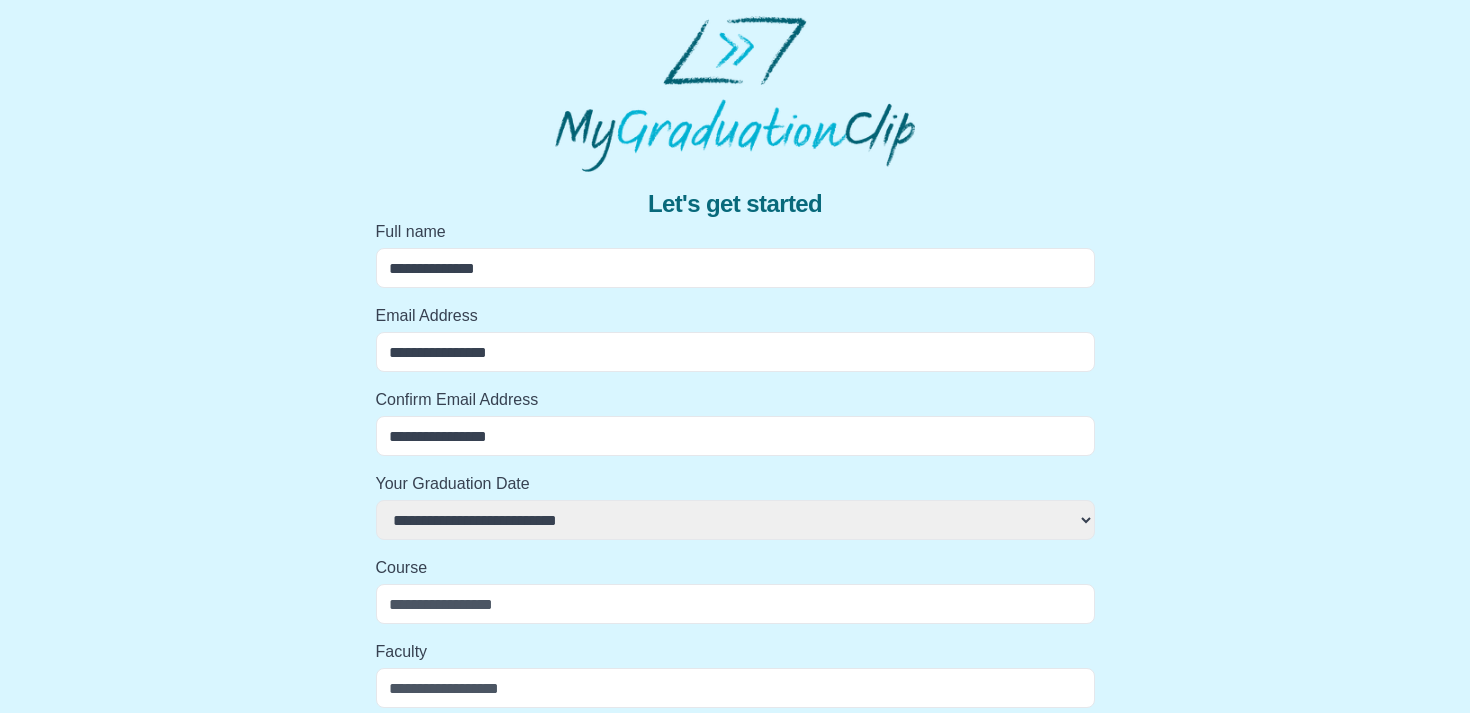 select 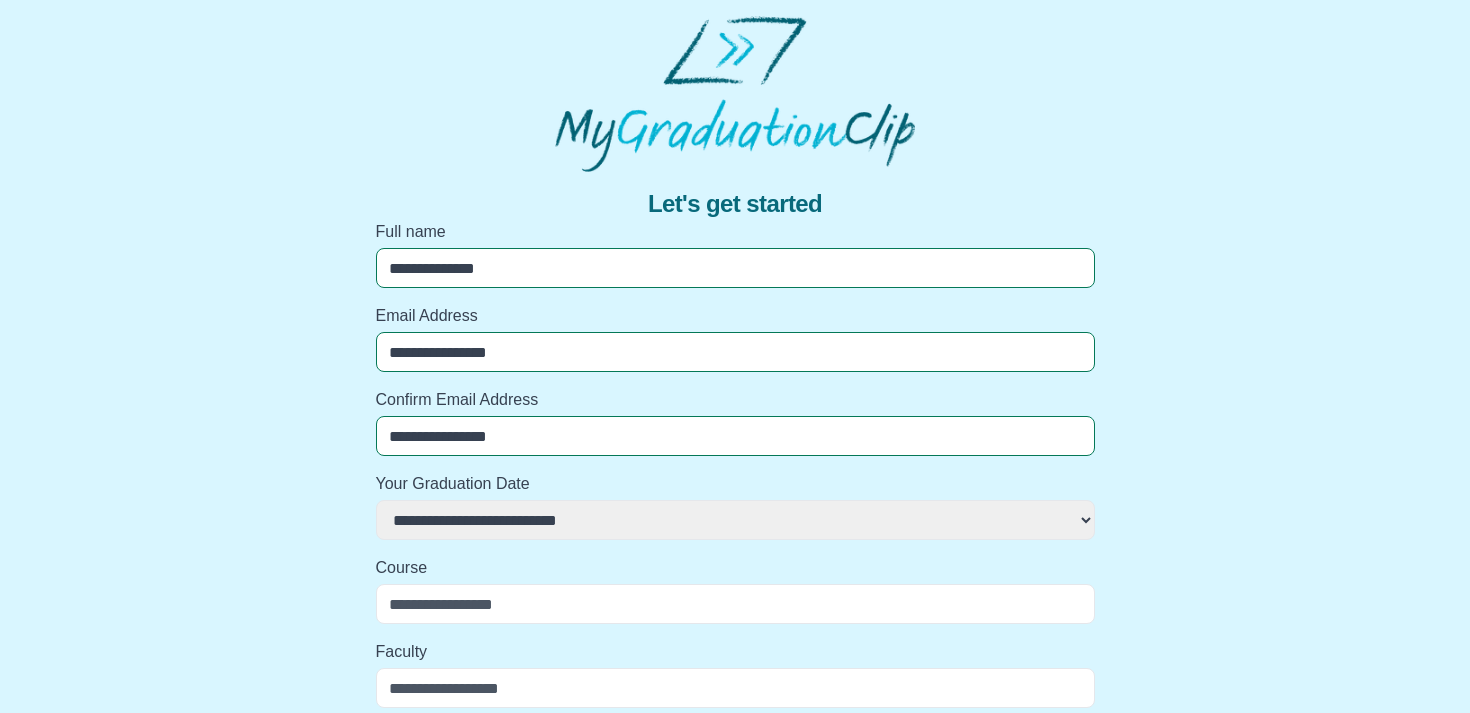 click on "**********" at bounding box center [735, 268] 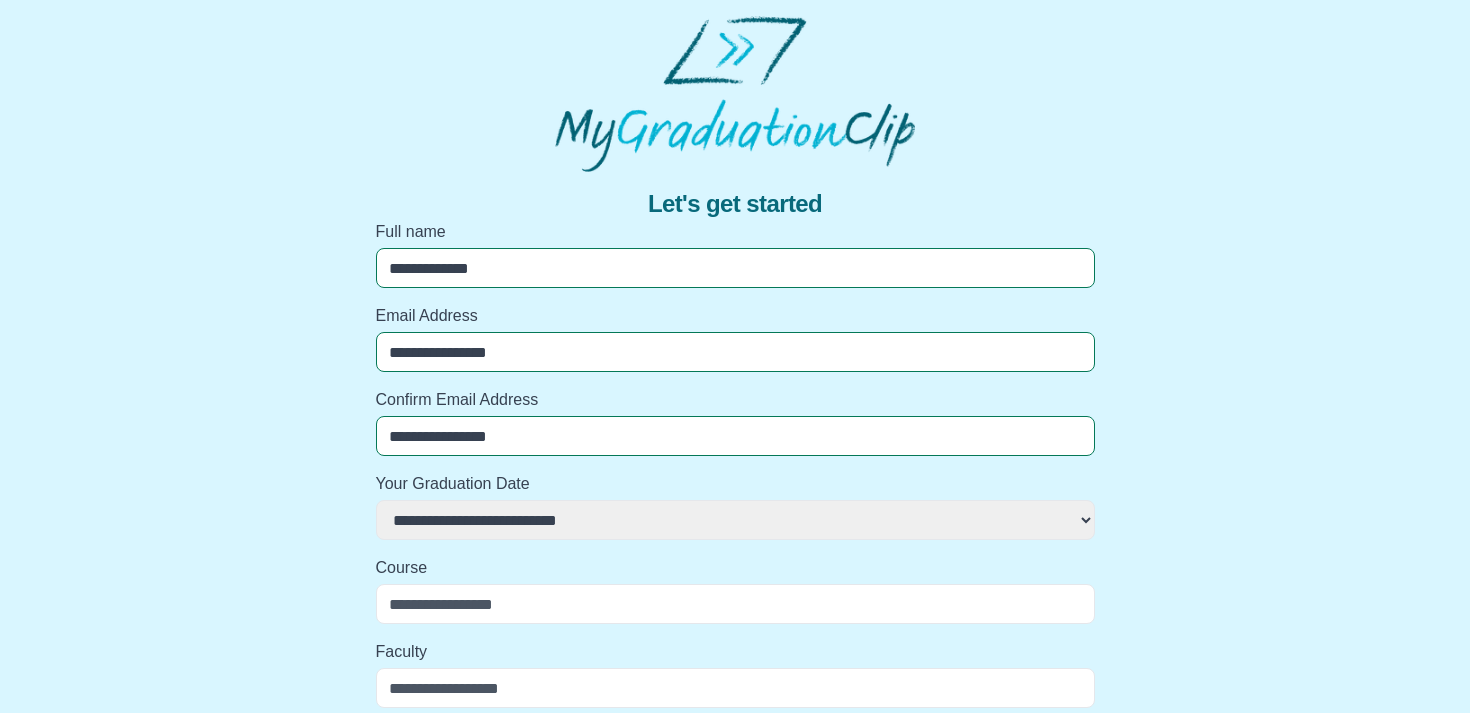 select 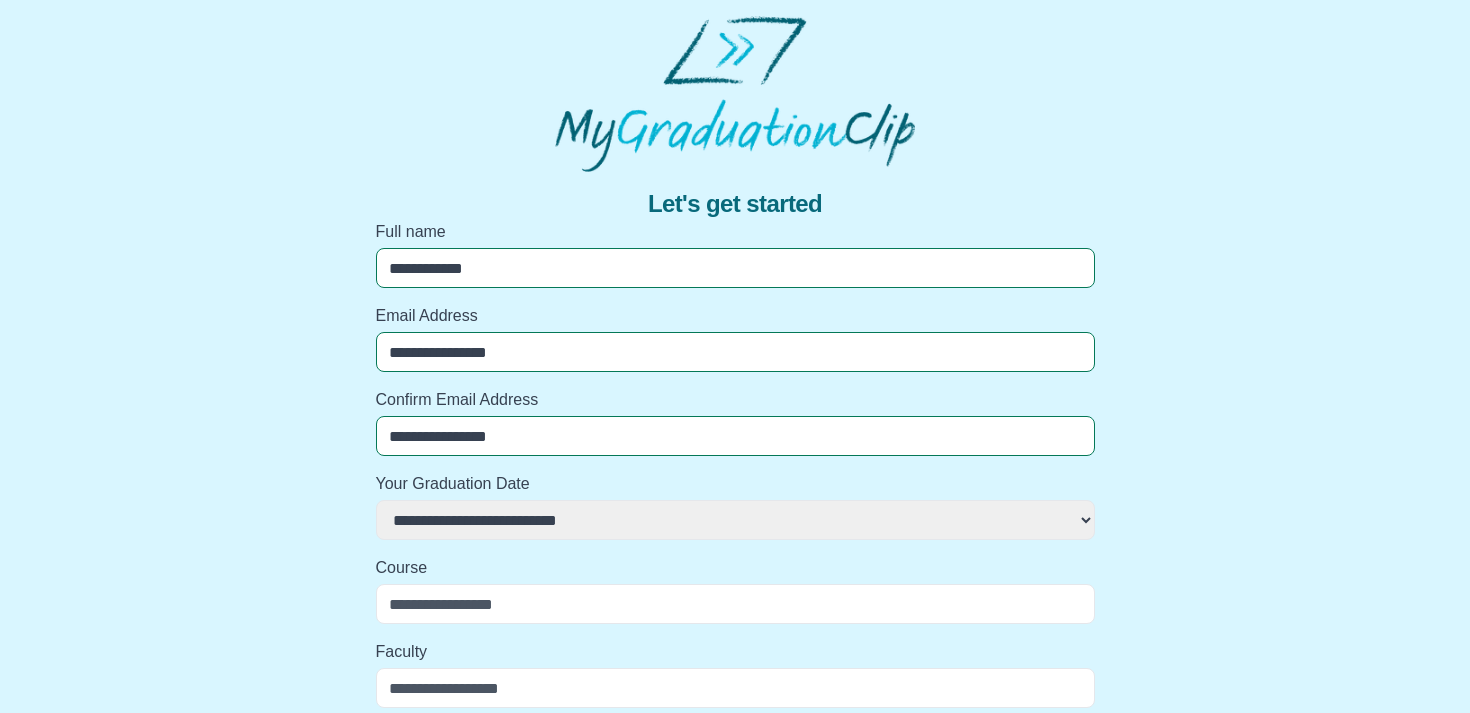 select 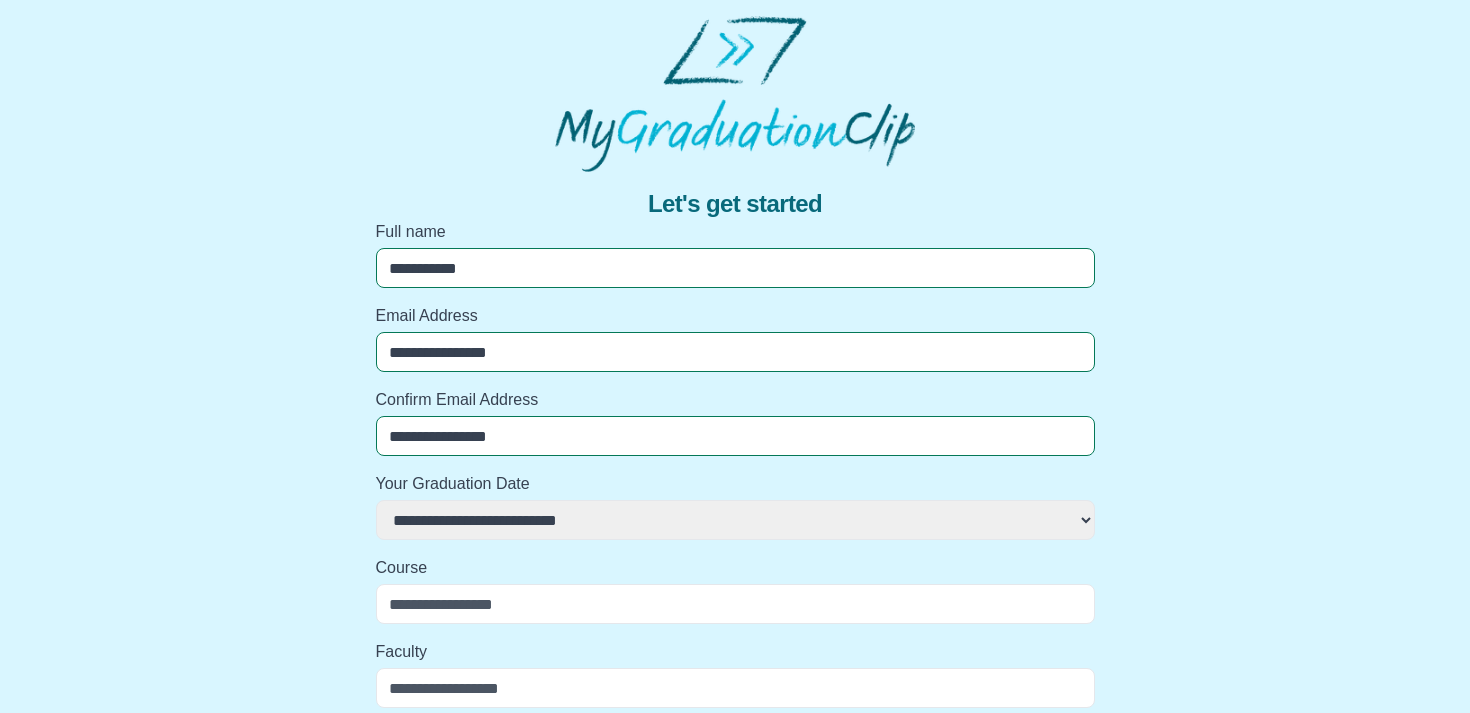 select 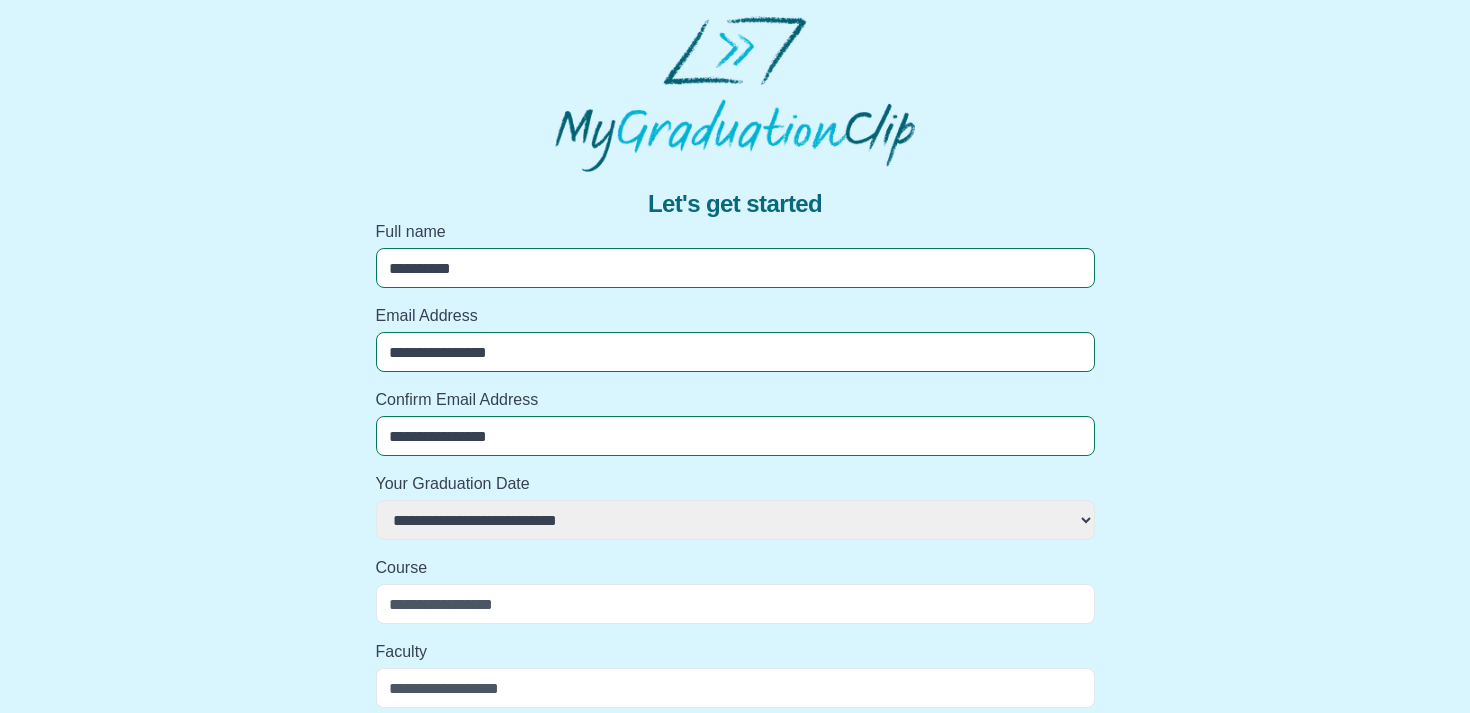 select 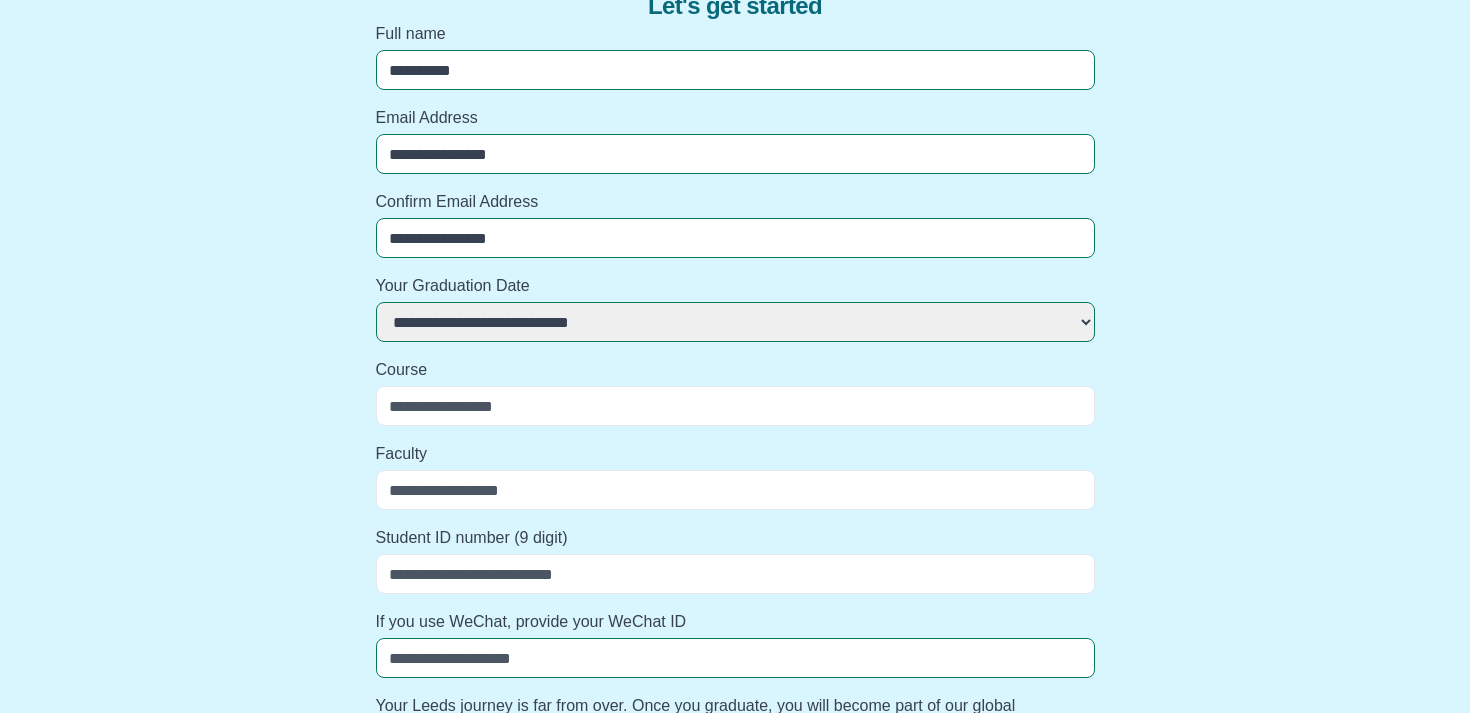scroll, scrollTop: 218, scrollLeft: 0, axis: vertical 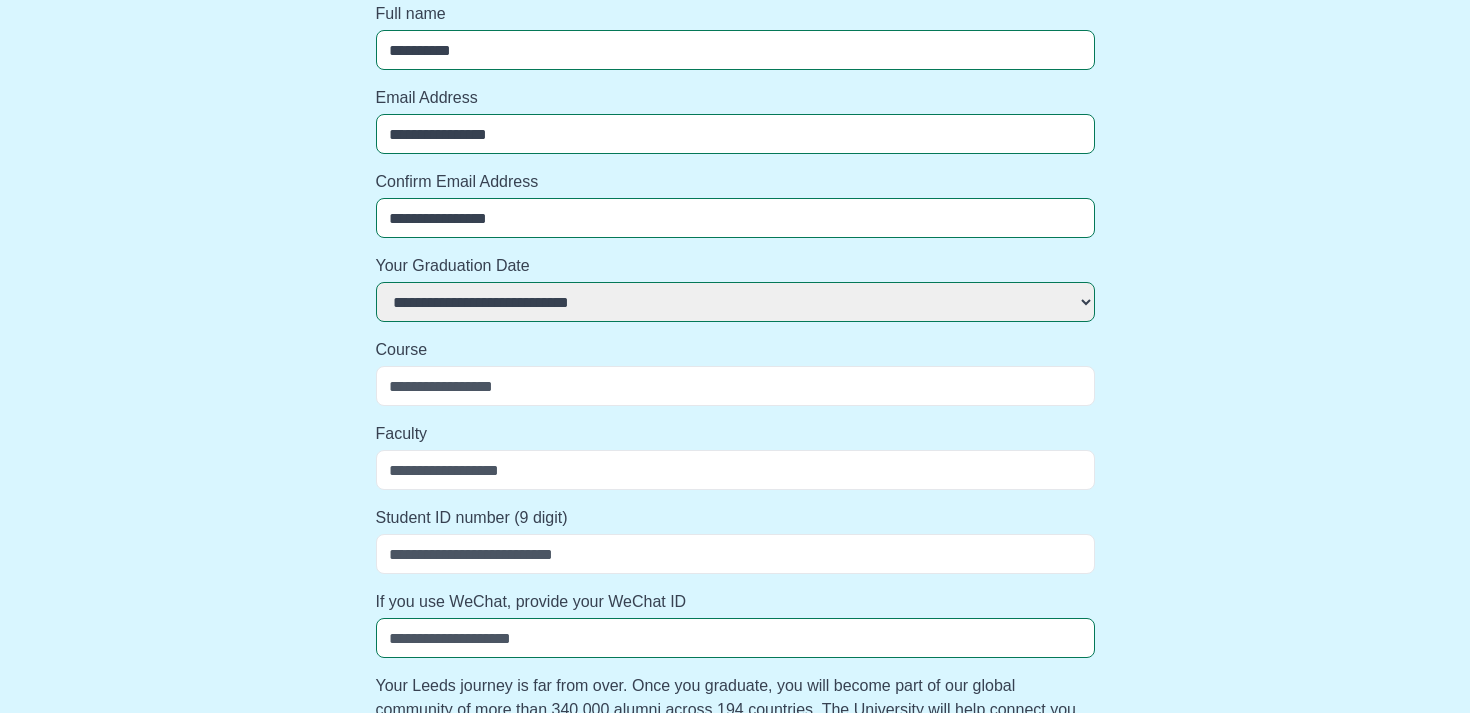 select 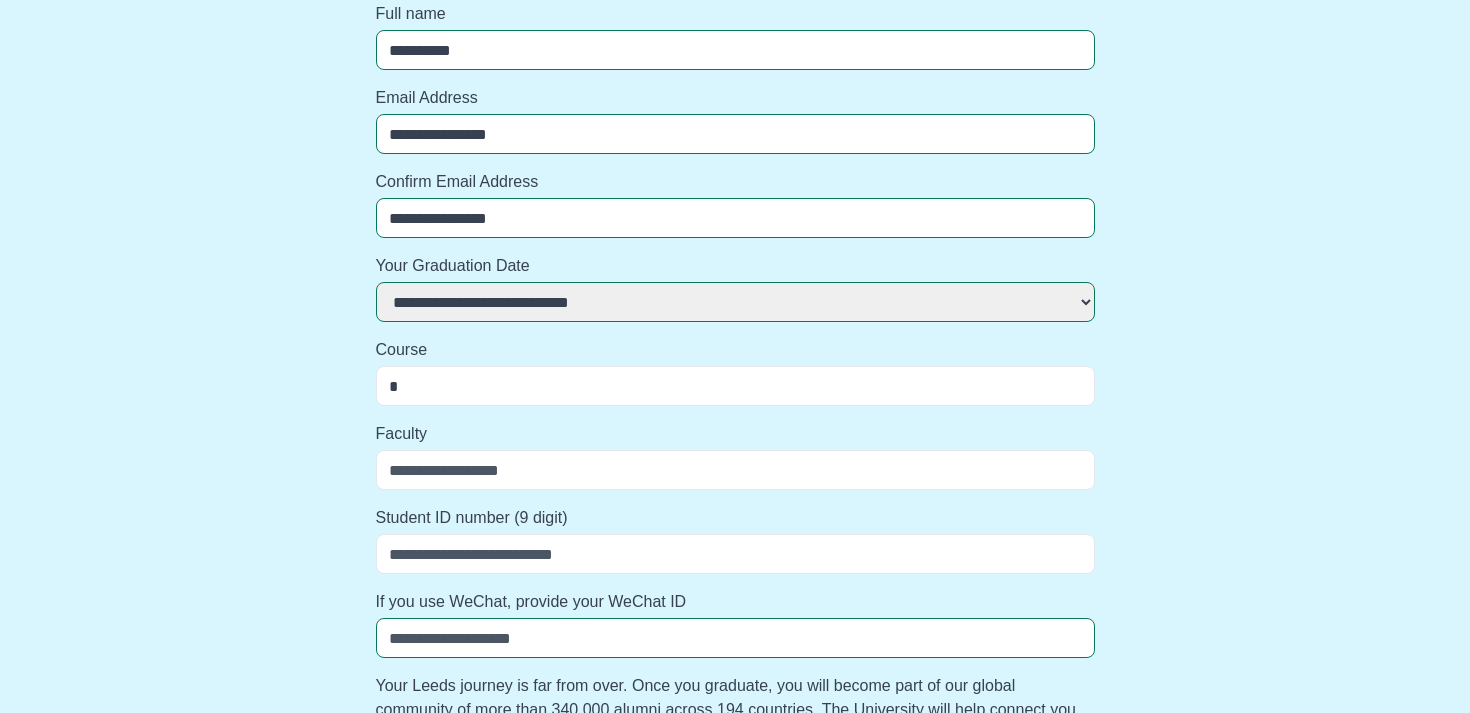 select 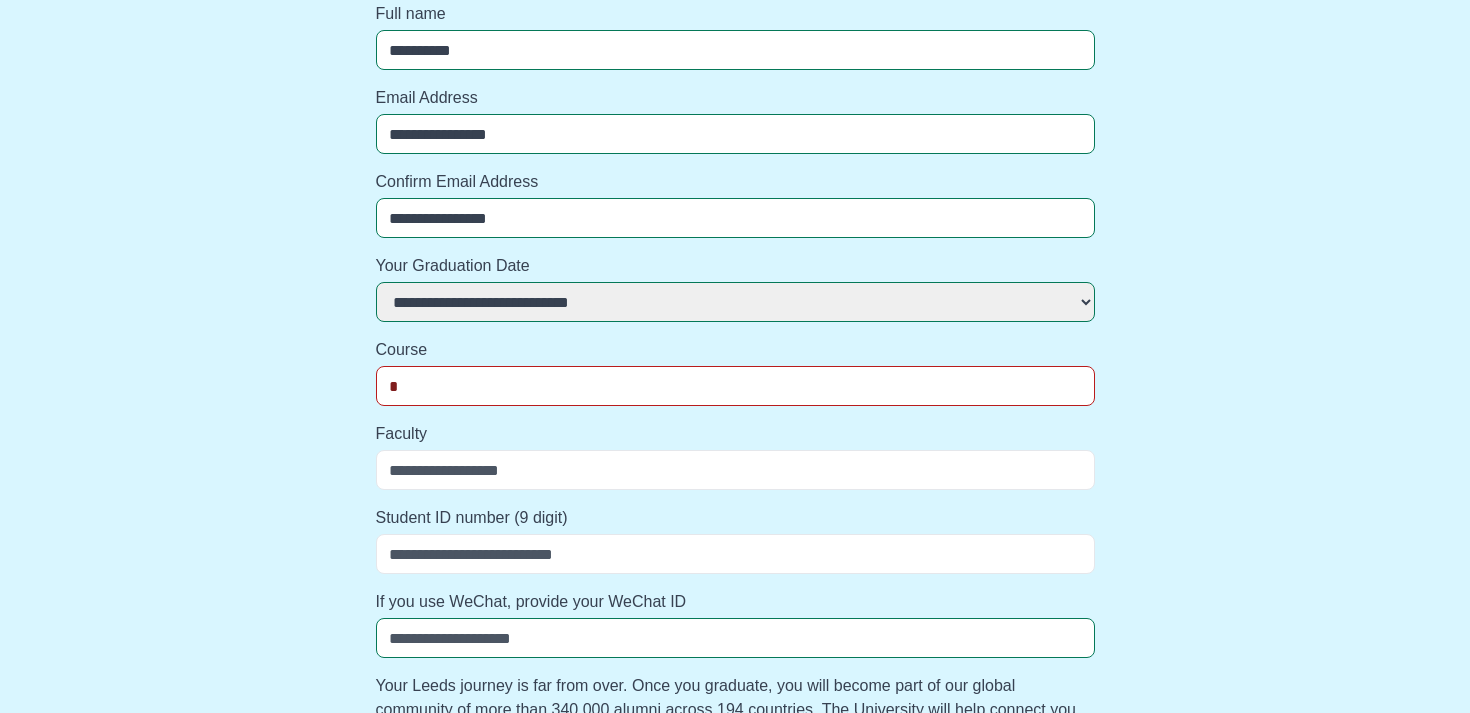 type on "**" 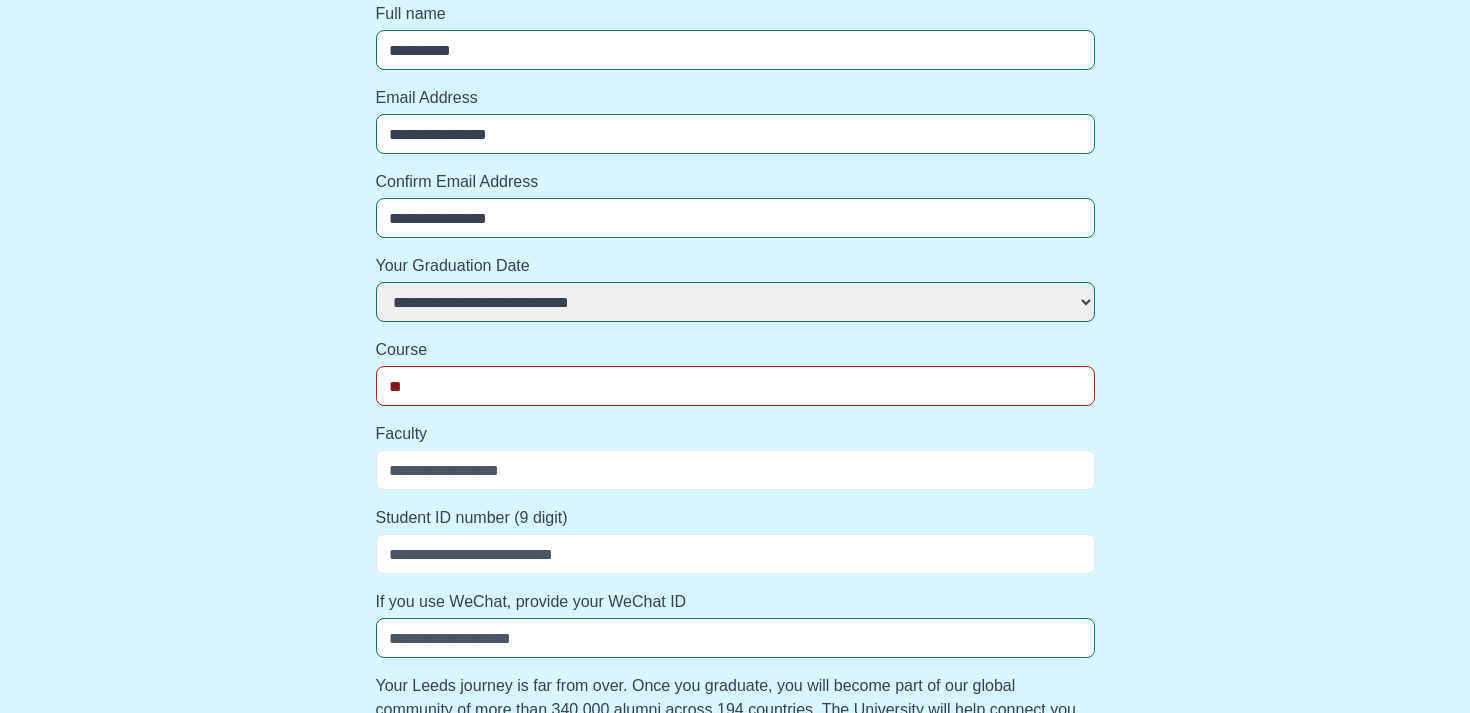 select 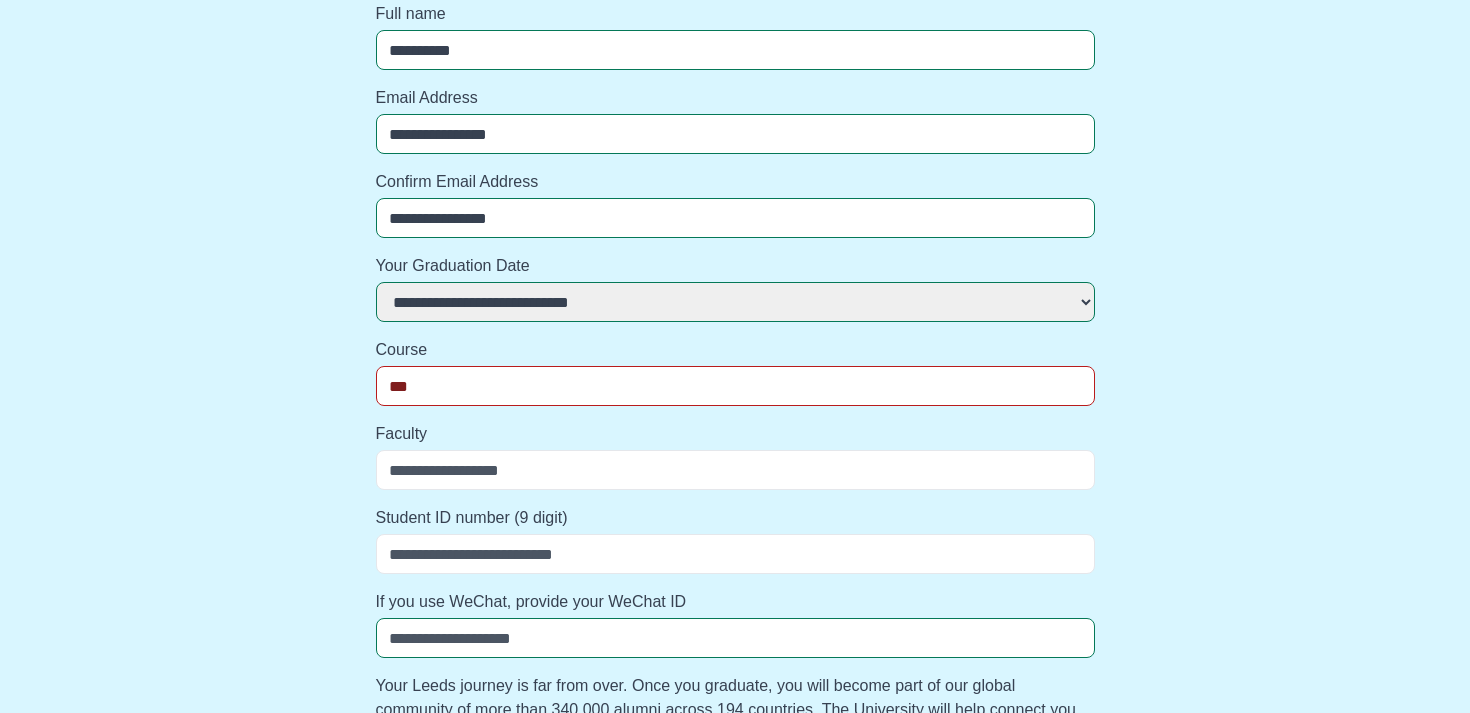 select 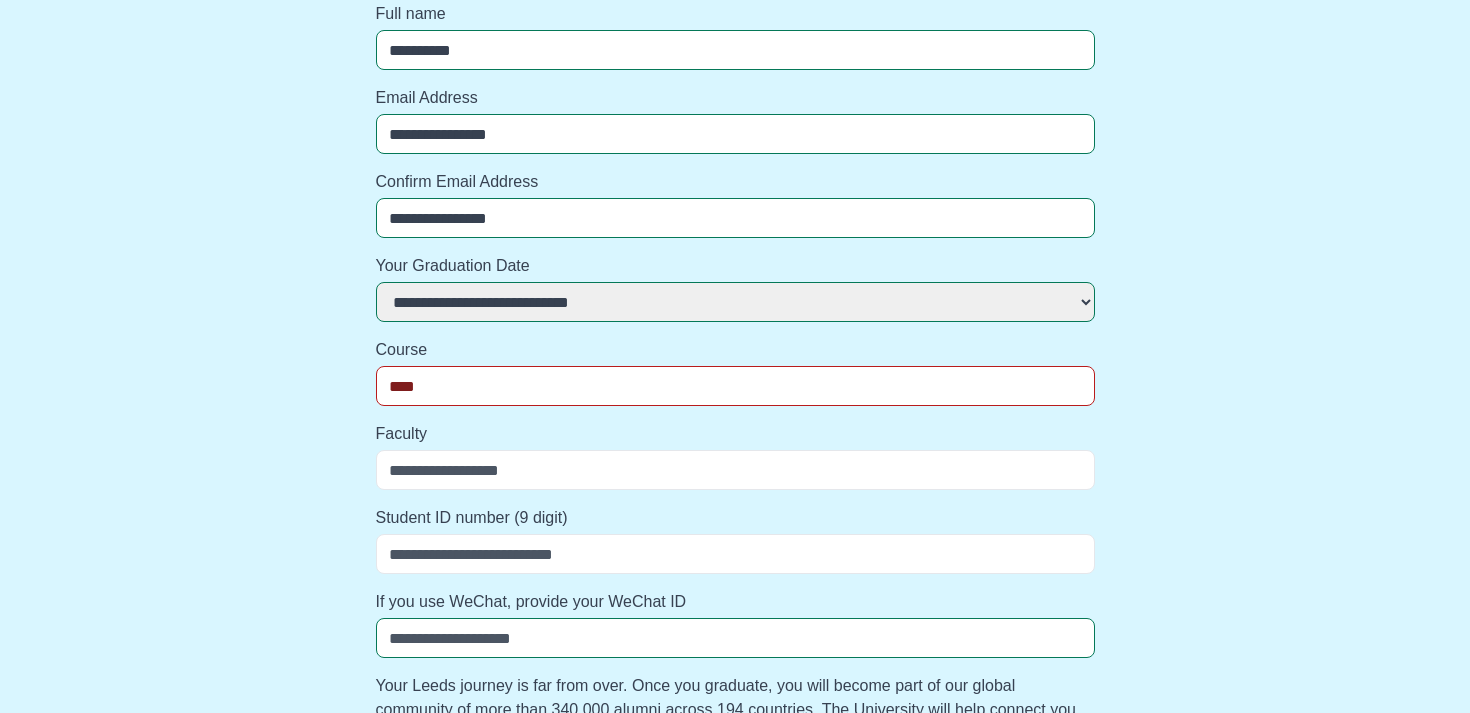 select 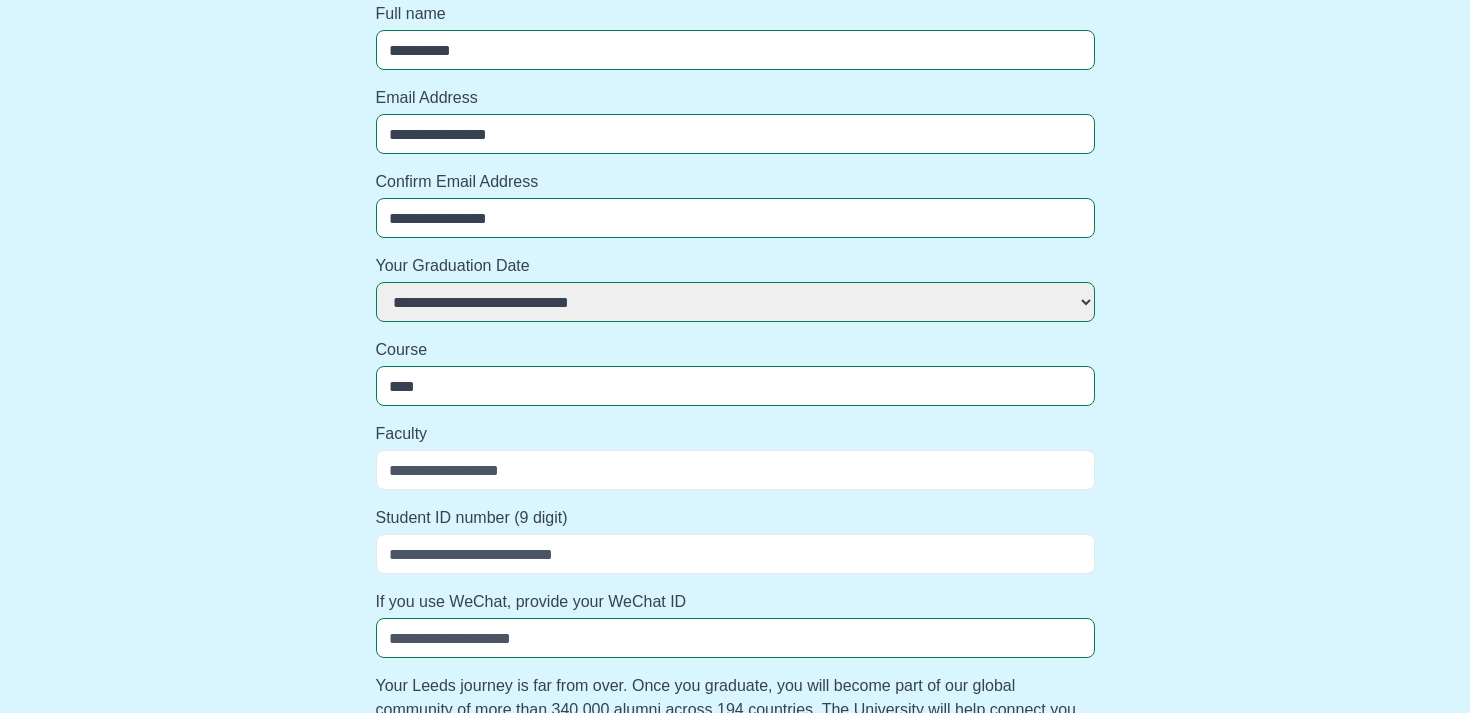 type on "*****" 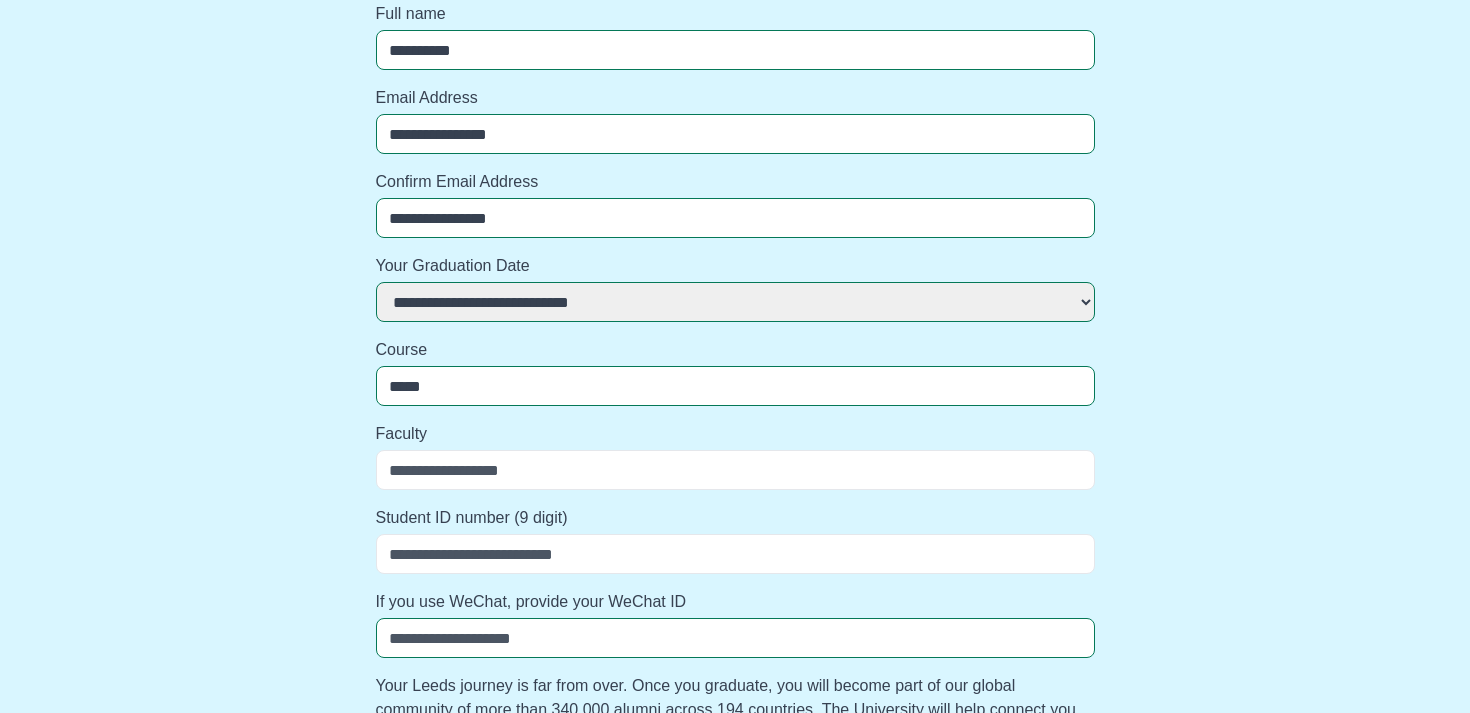 select 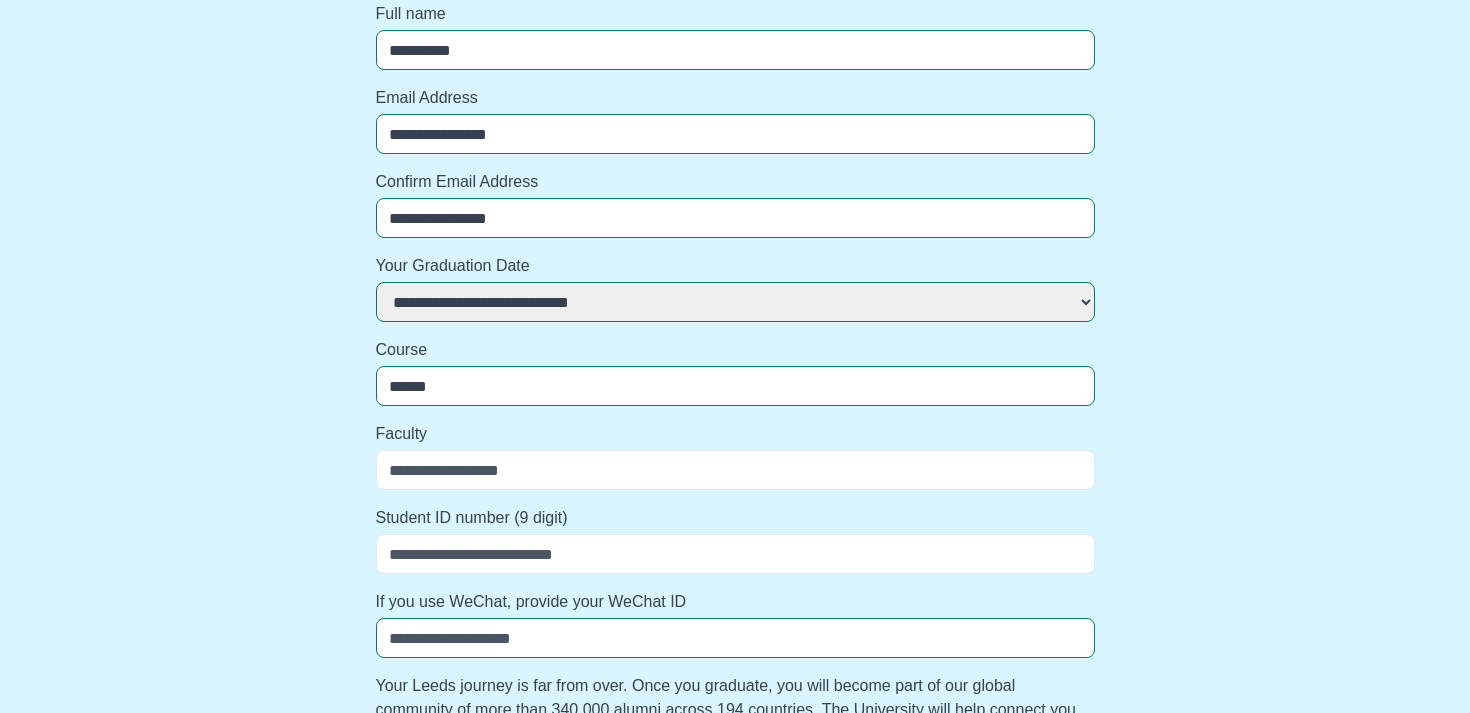 select 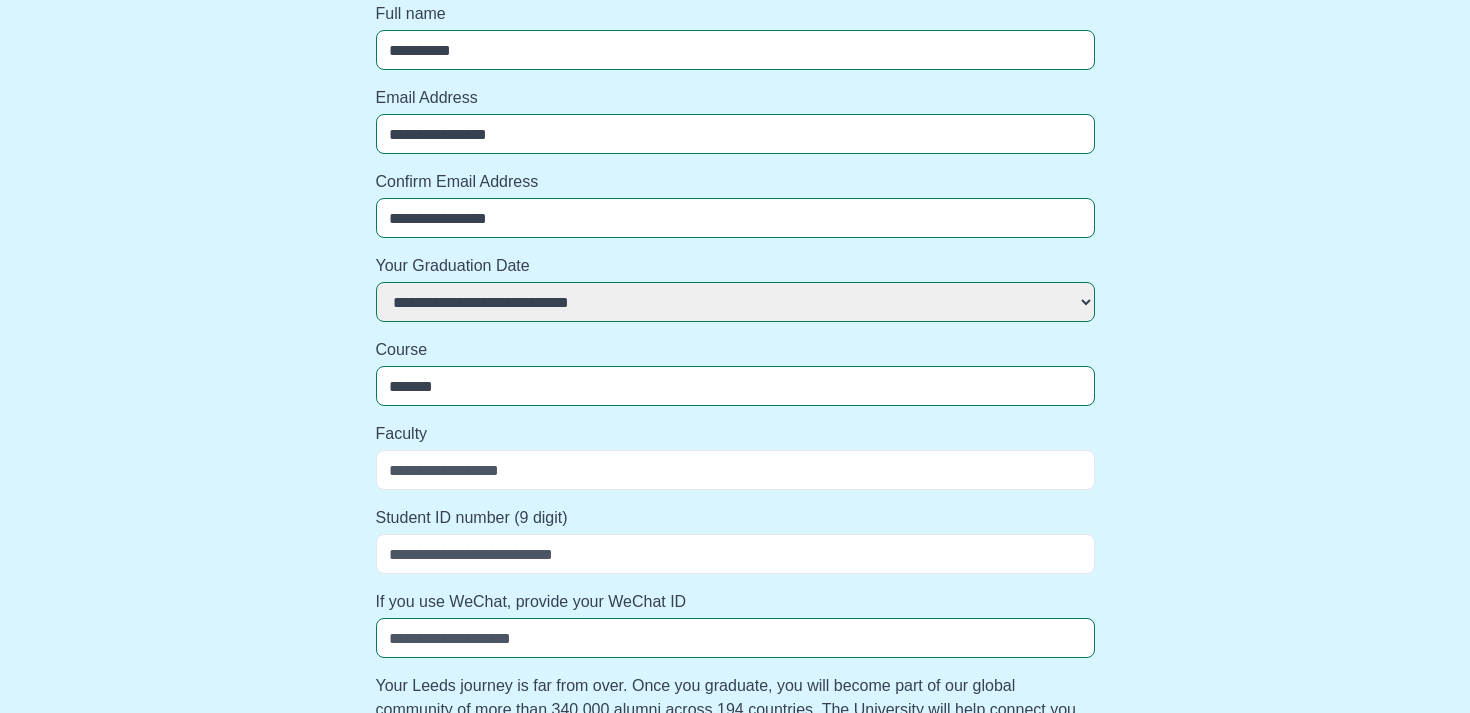 select 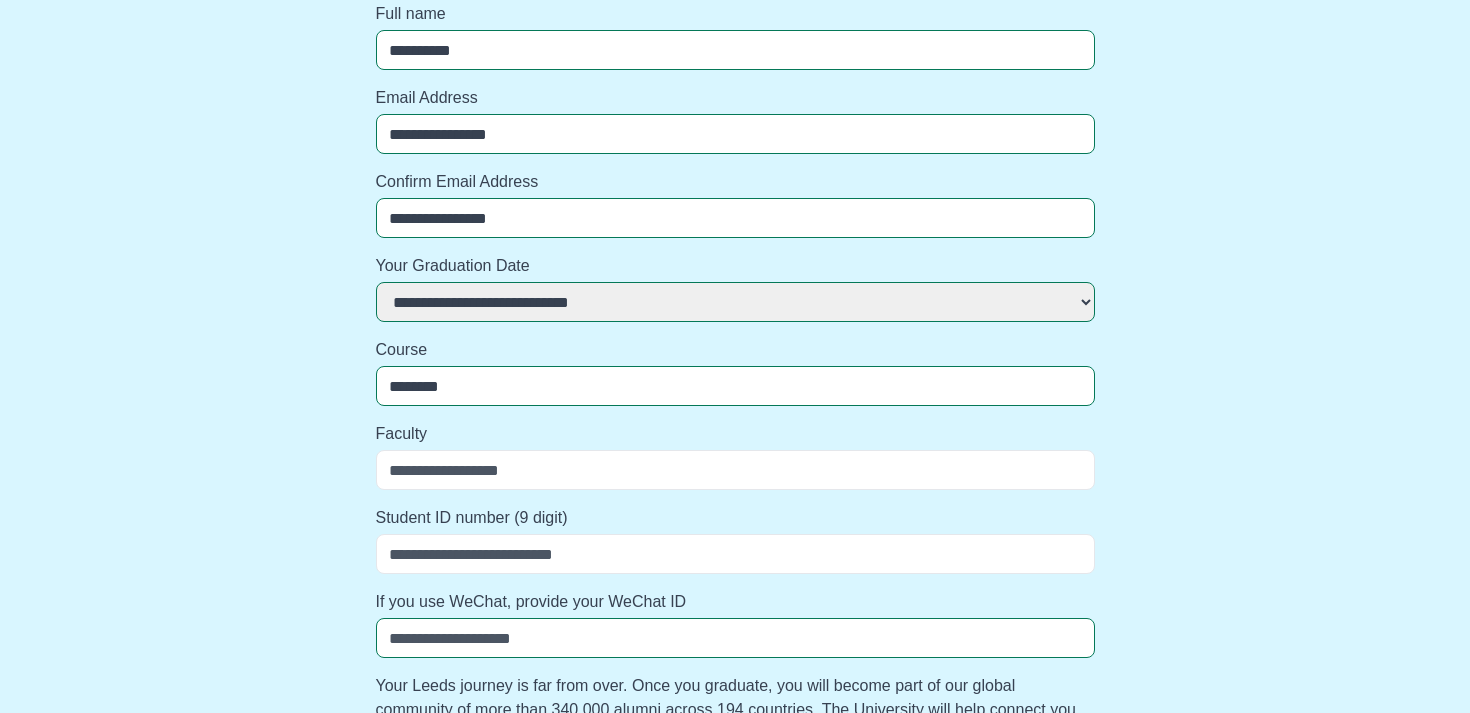 select 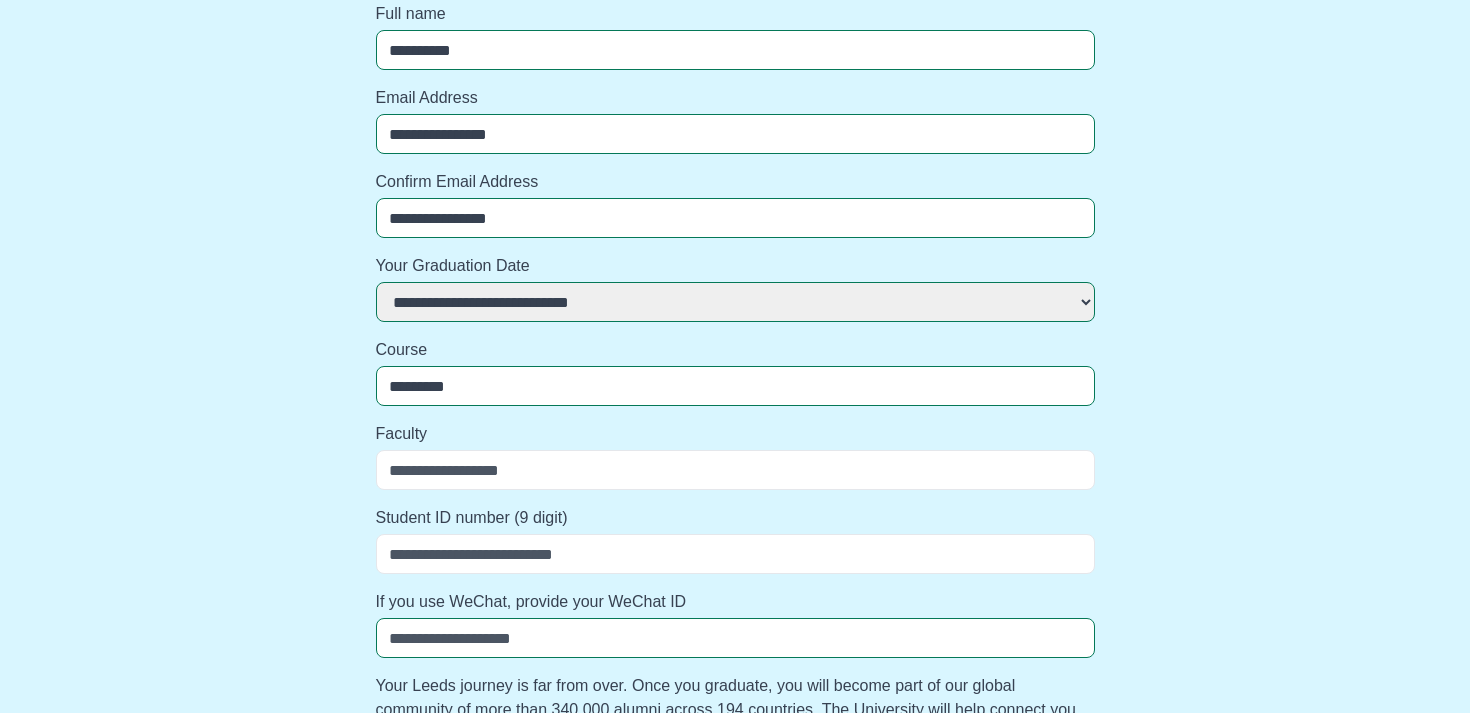 select 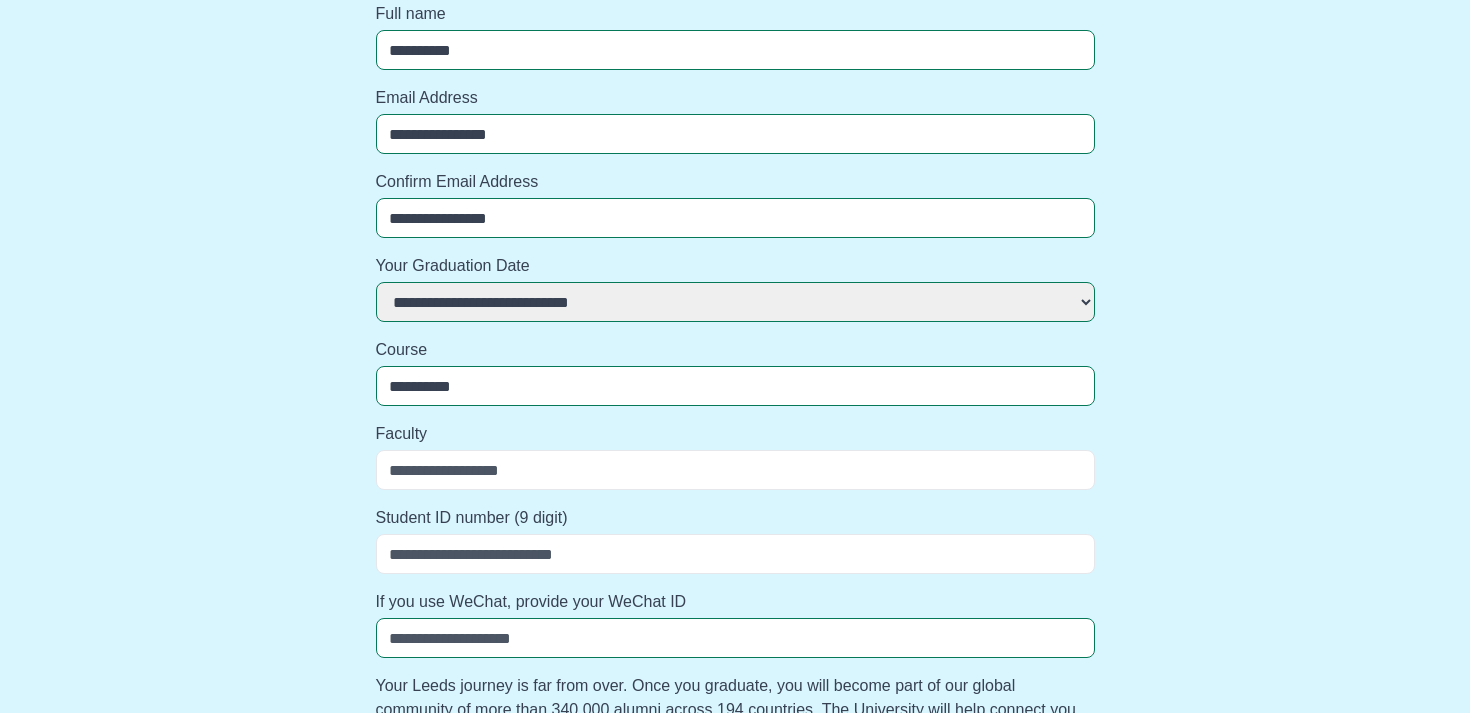 select 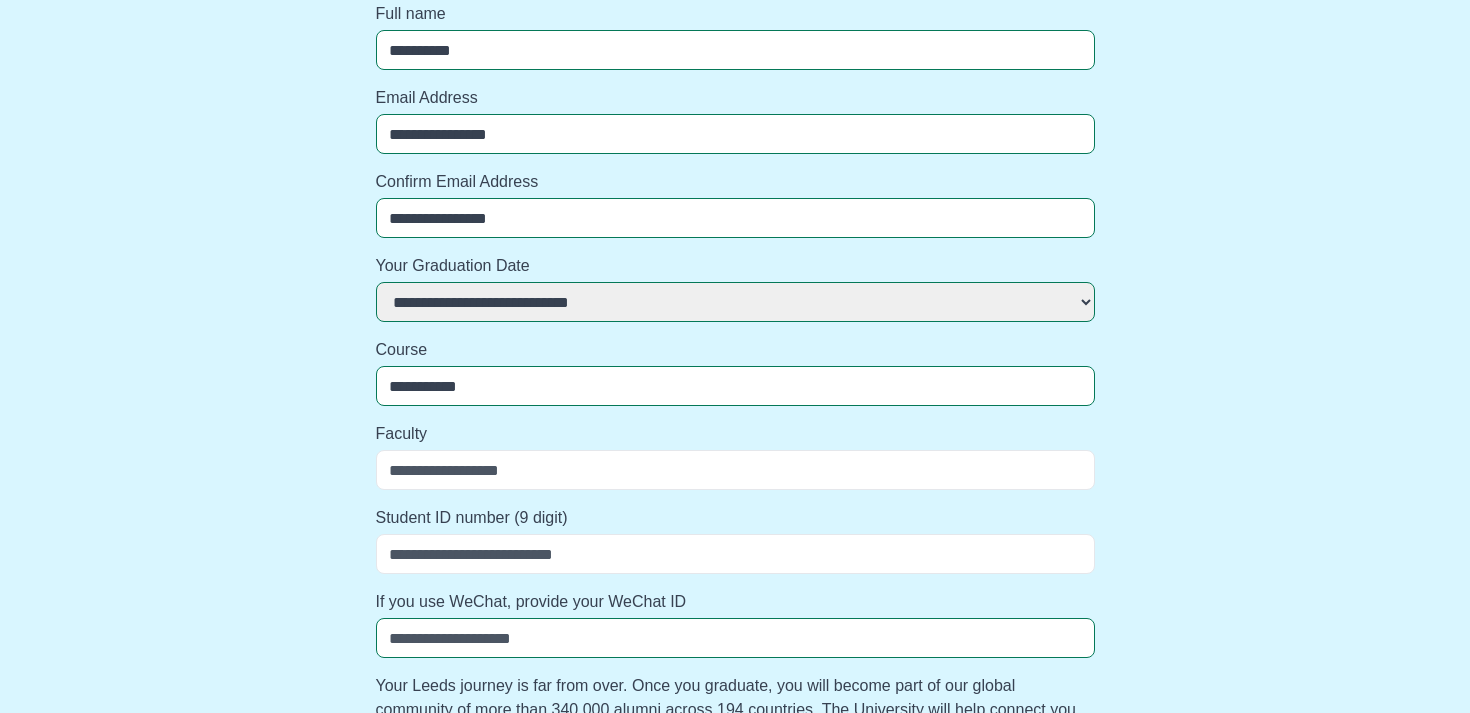 select 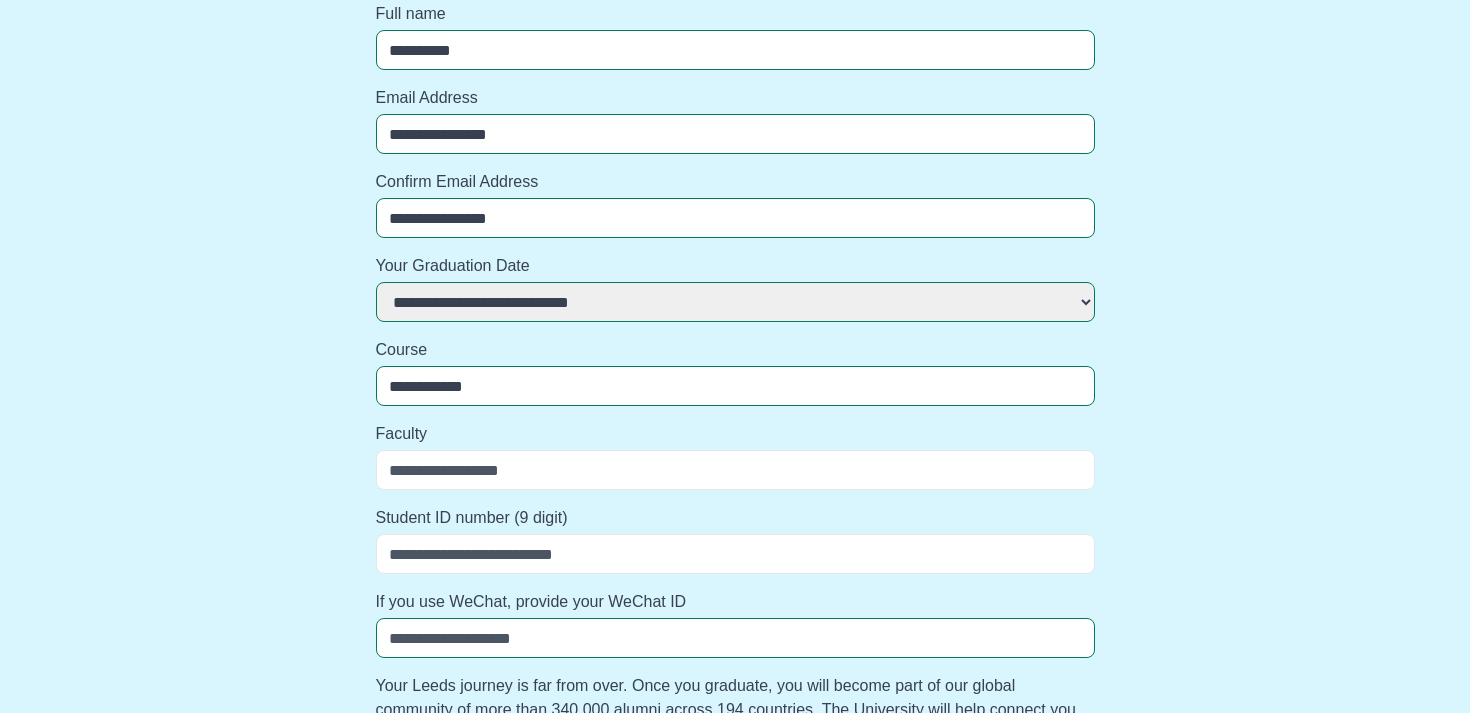 select 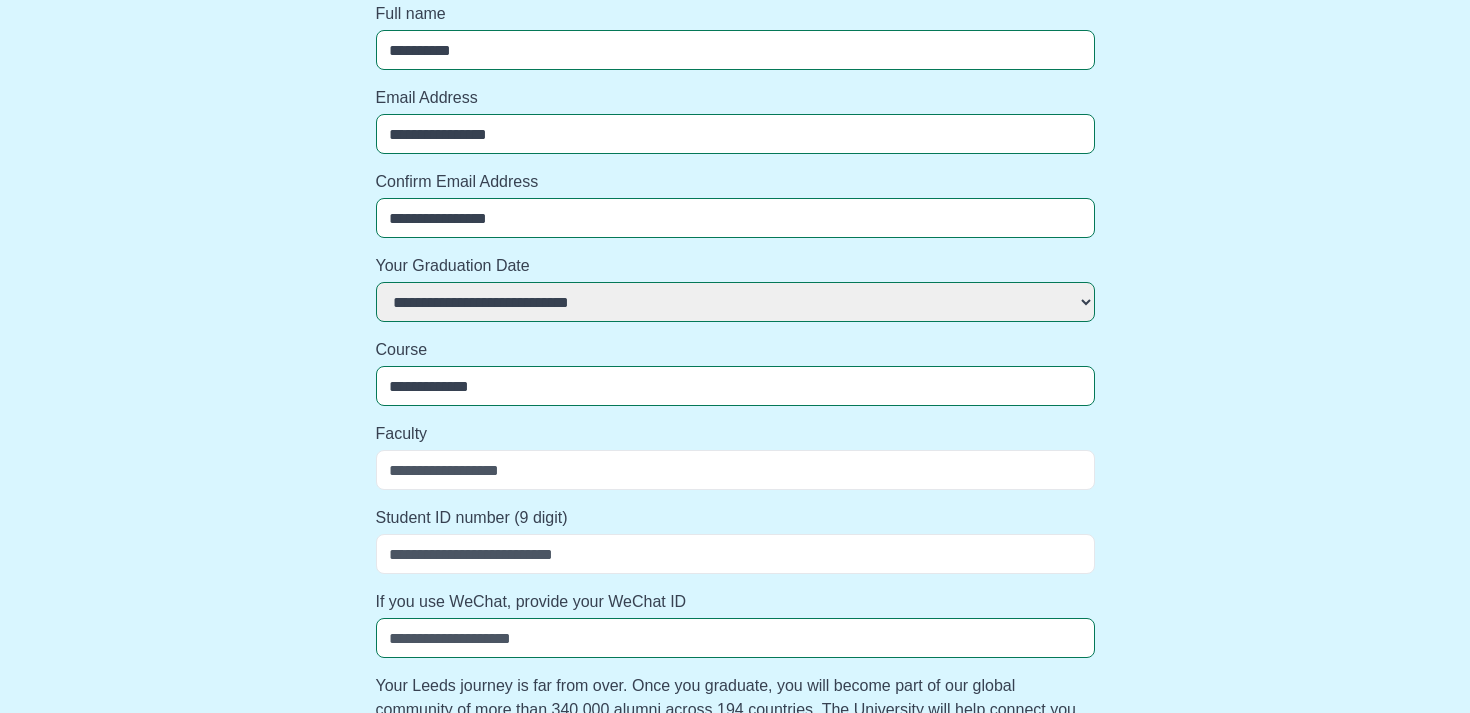 select 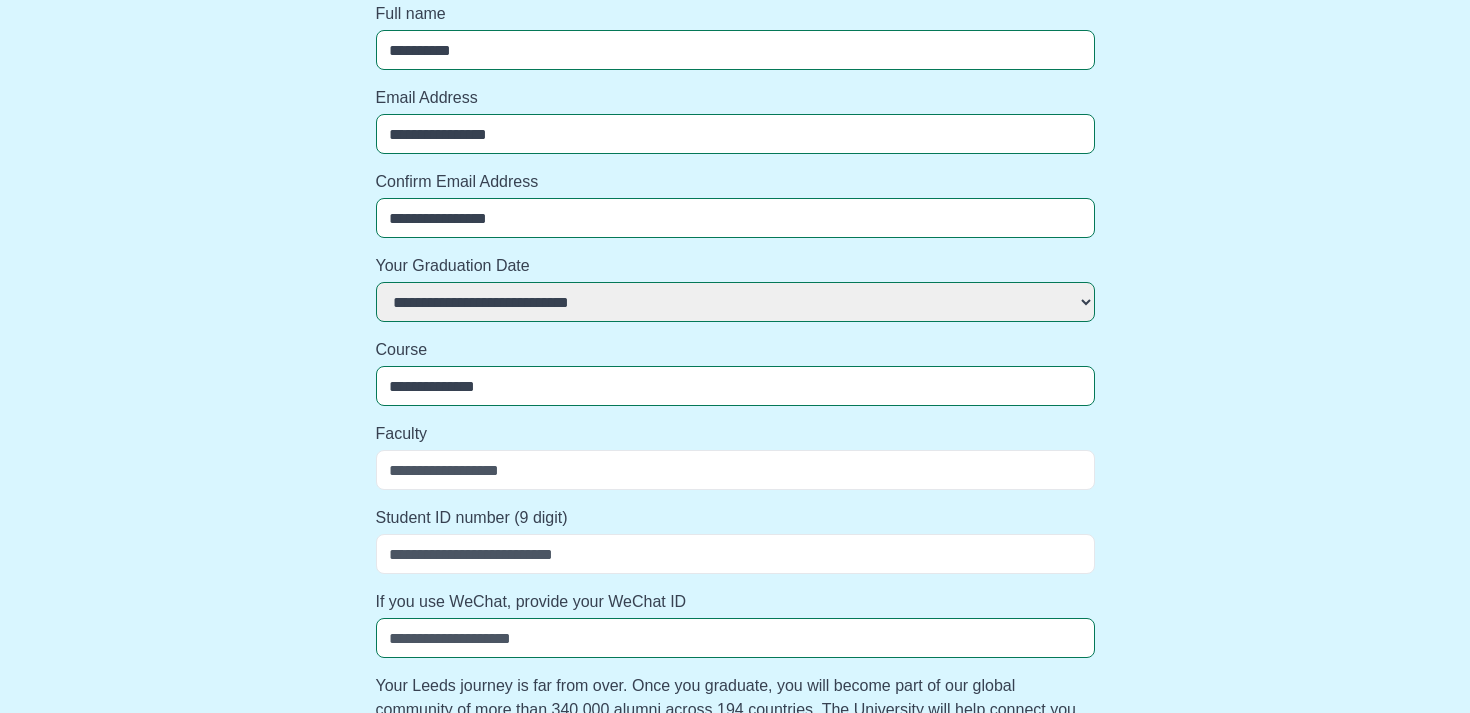 select 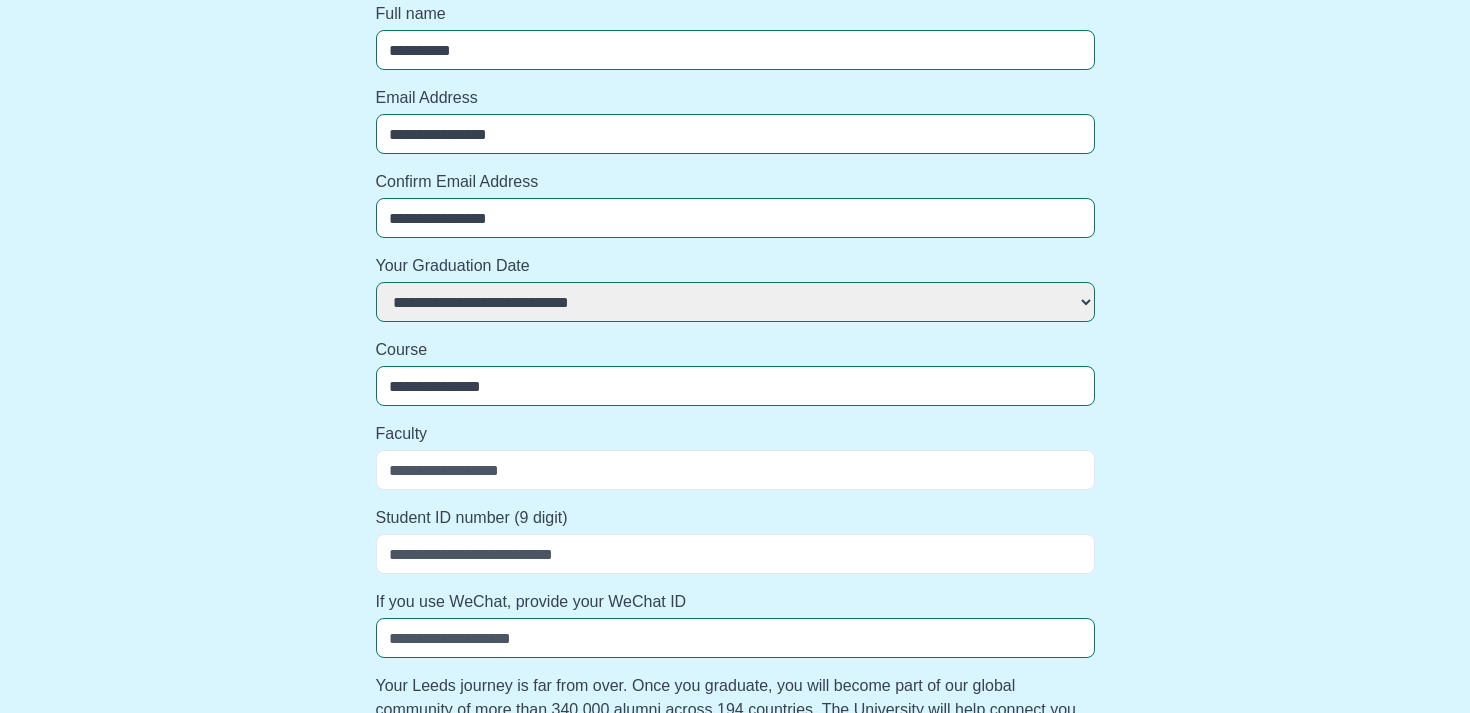 select 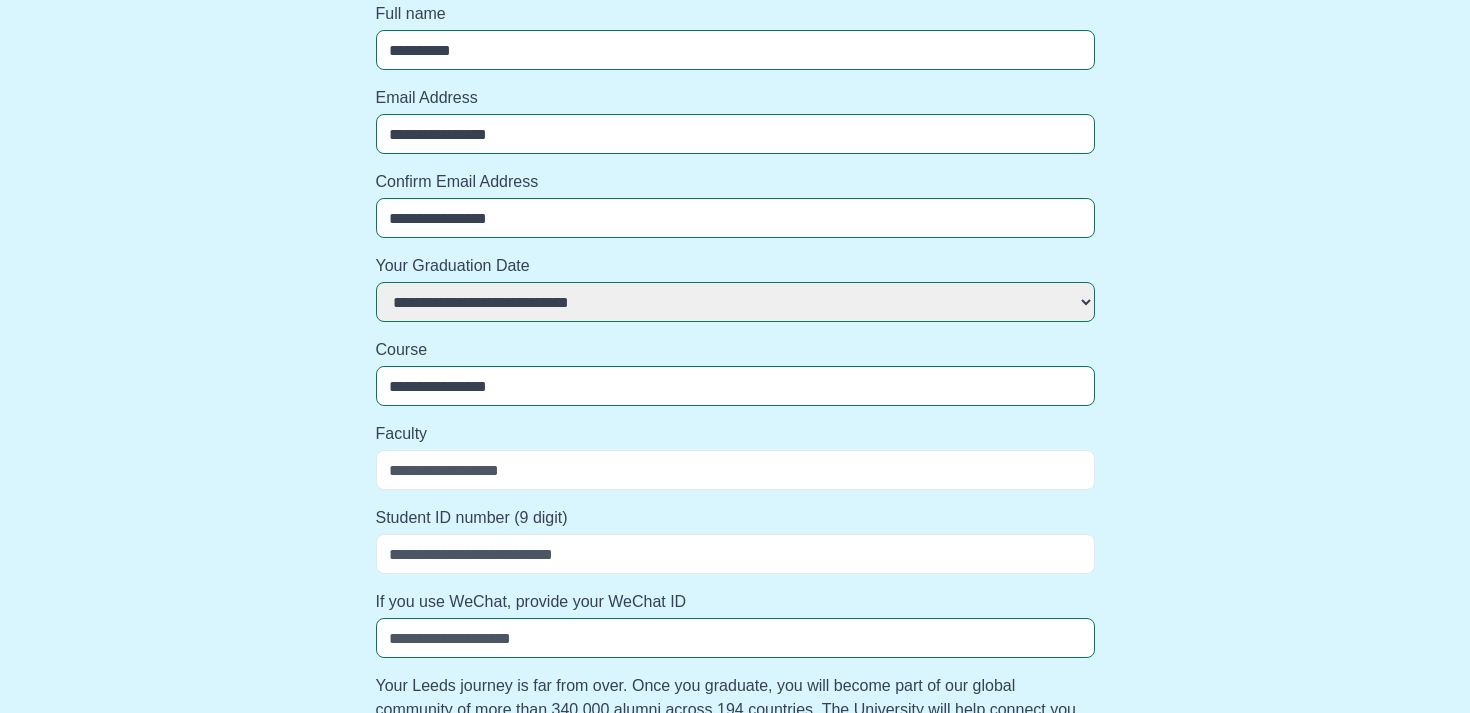 select 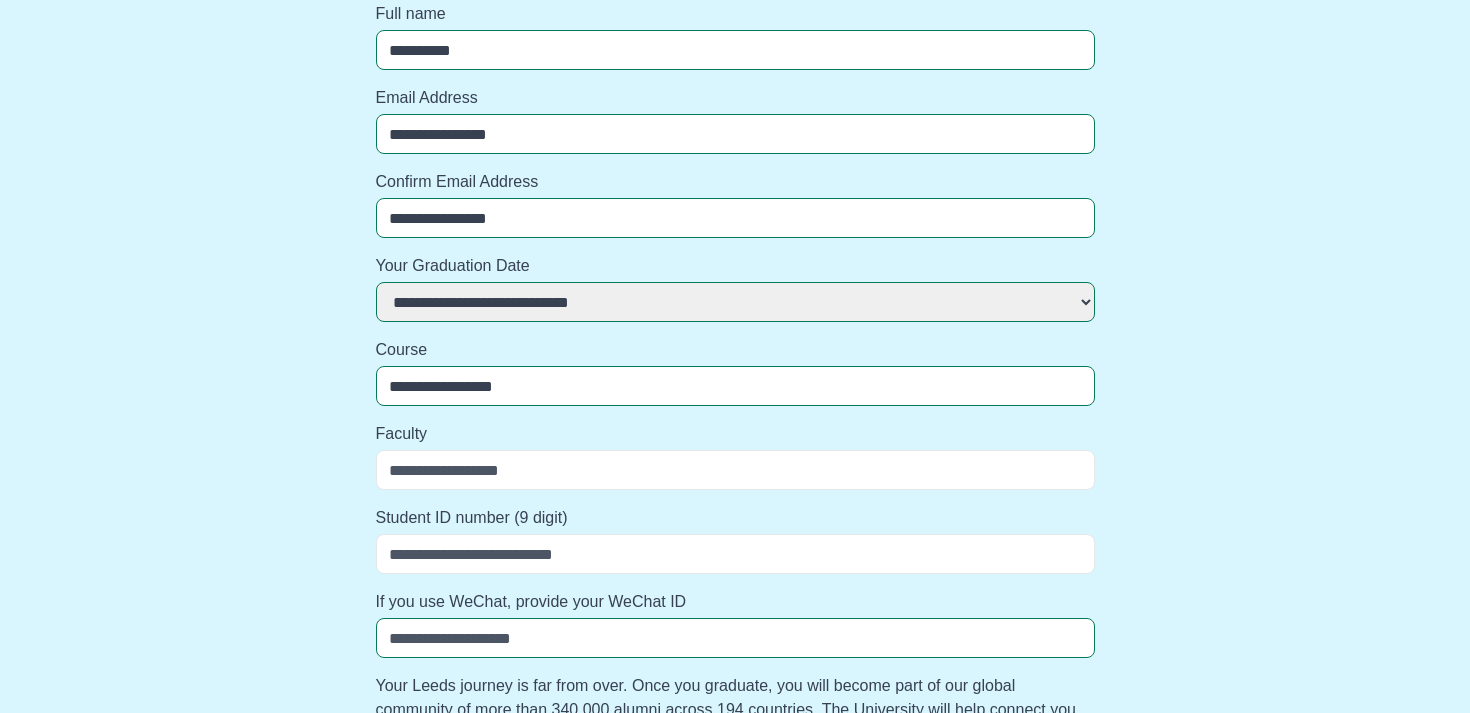 select 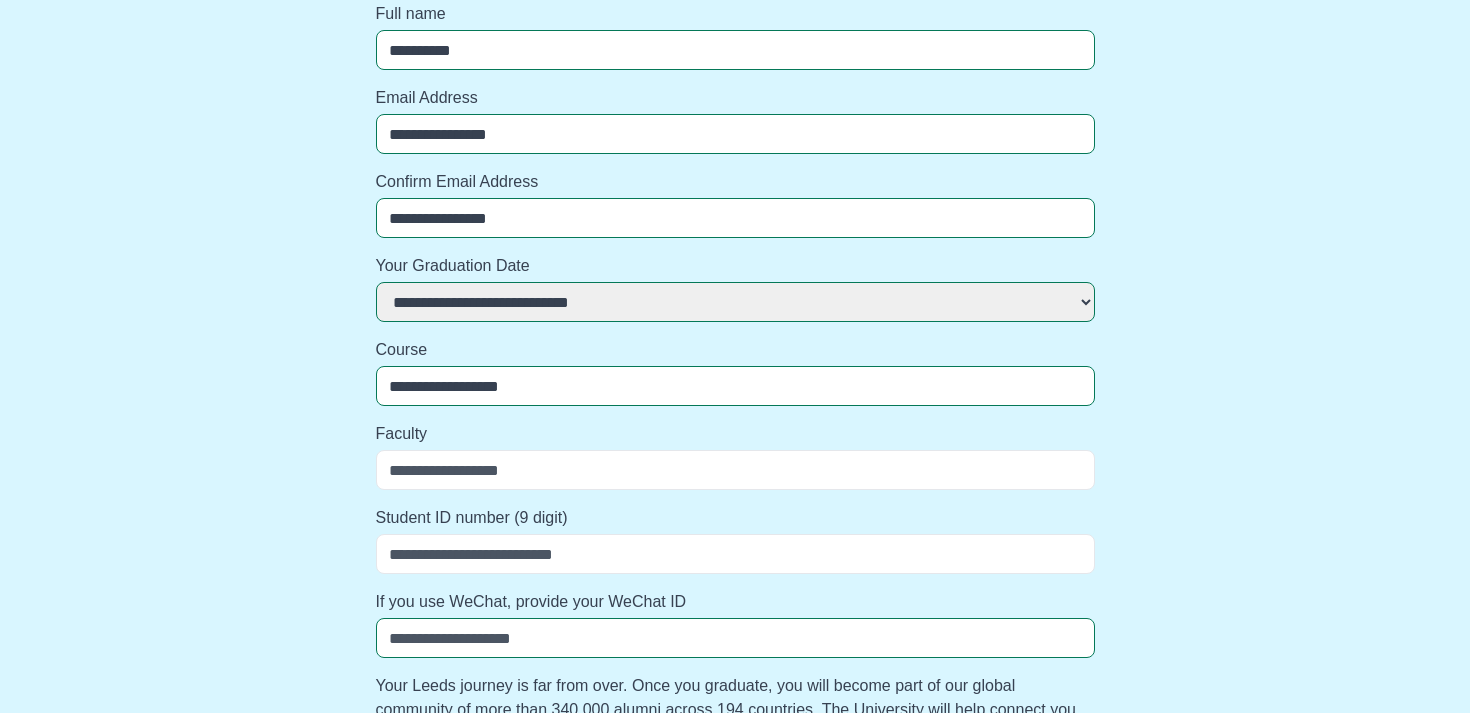 select 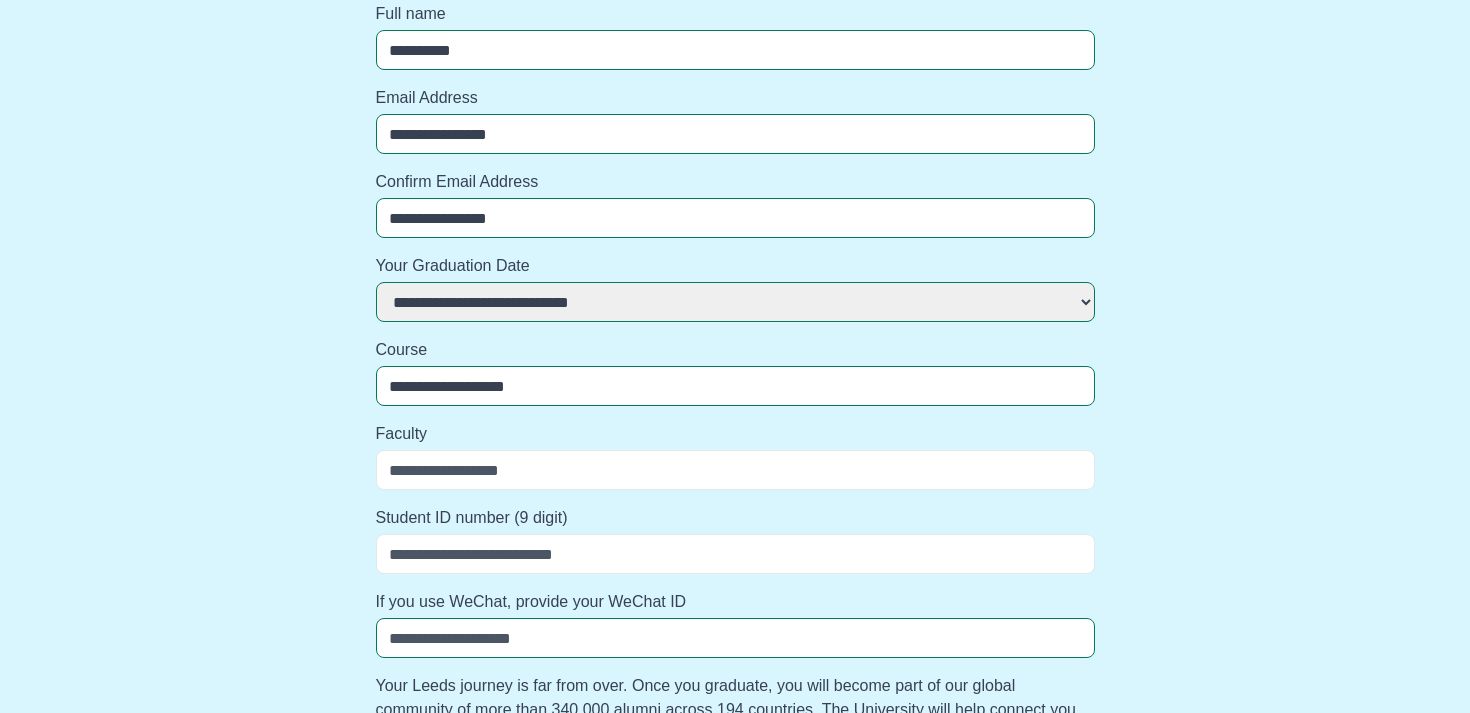 select 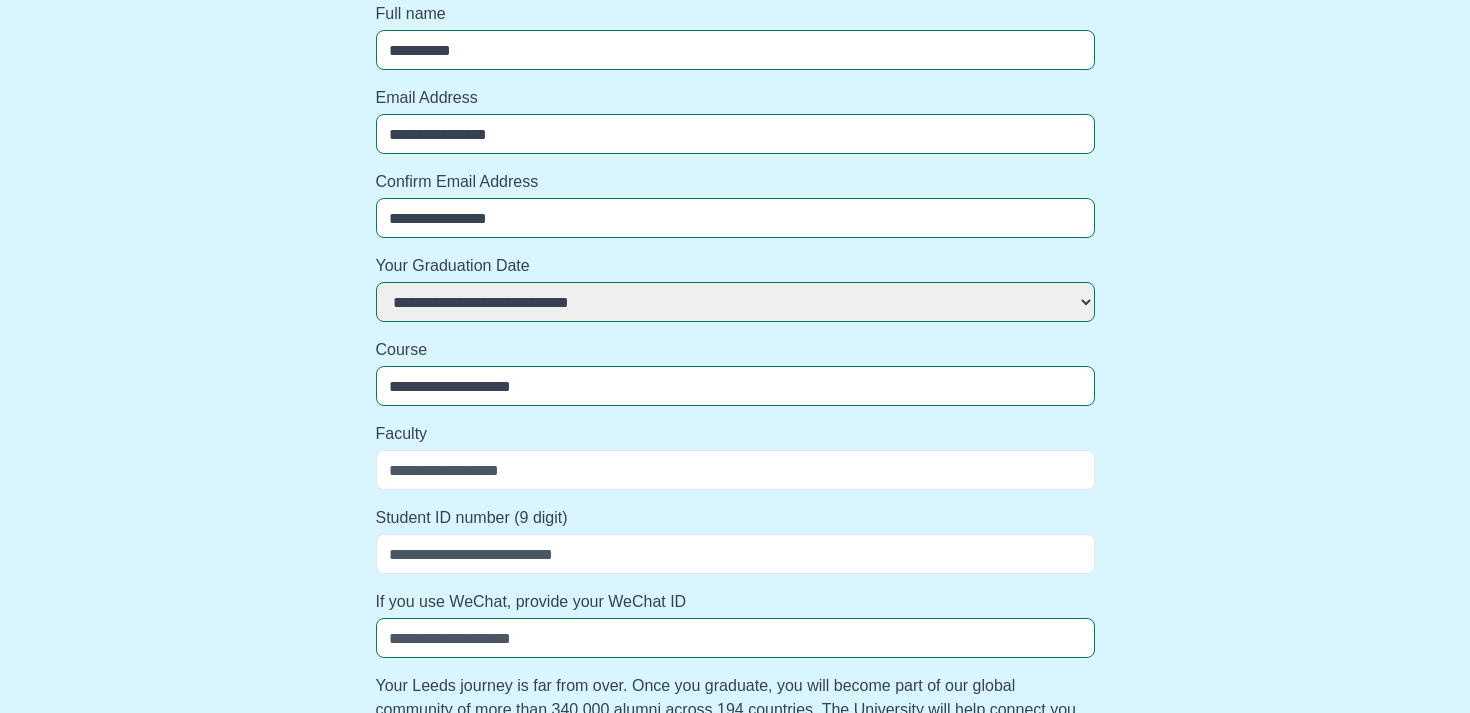 select 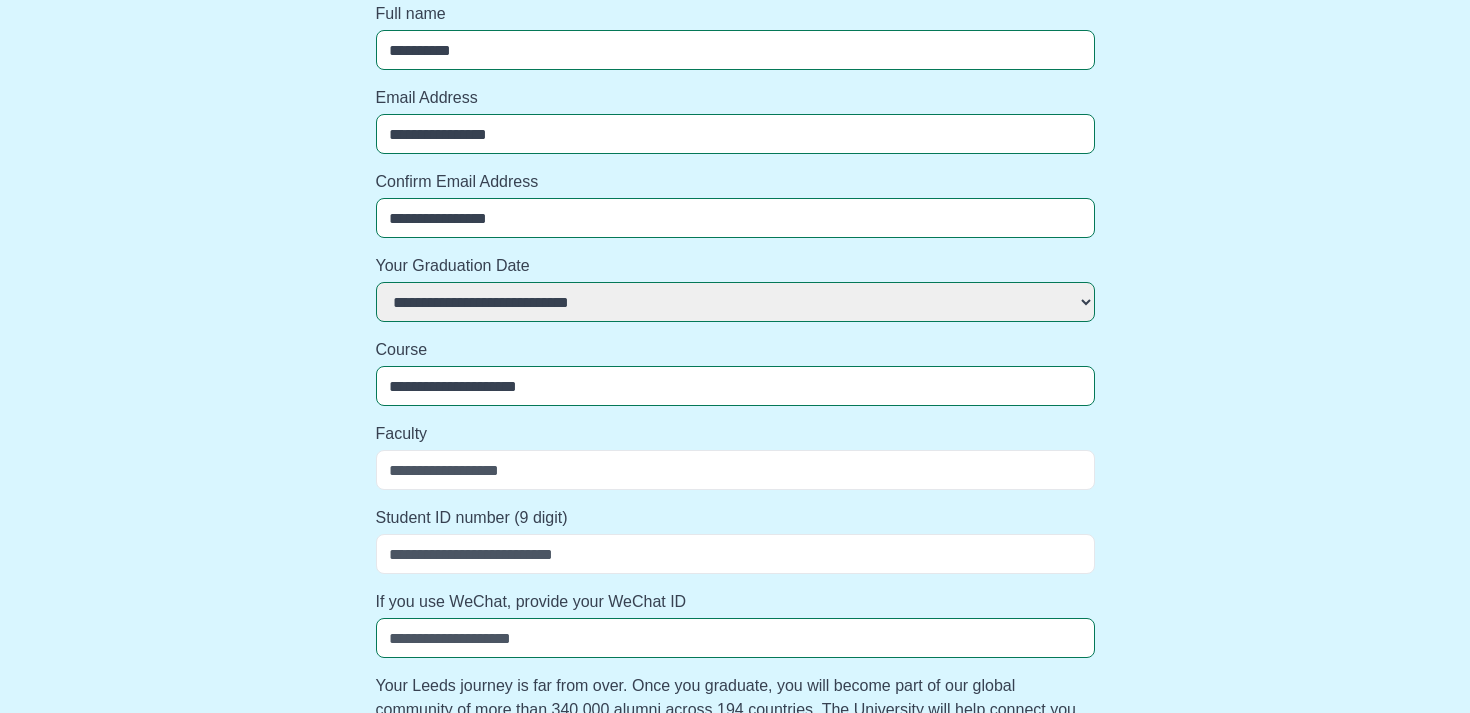 select 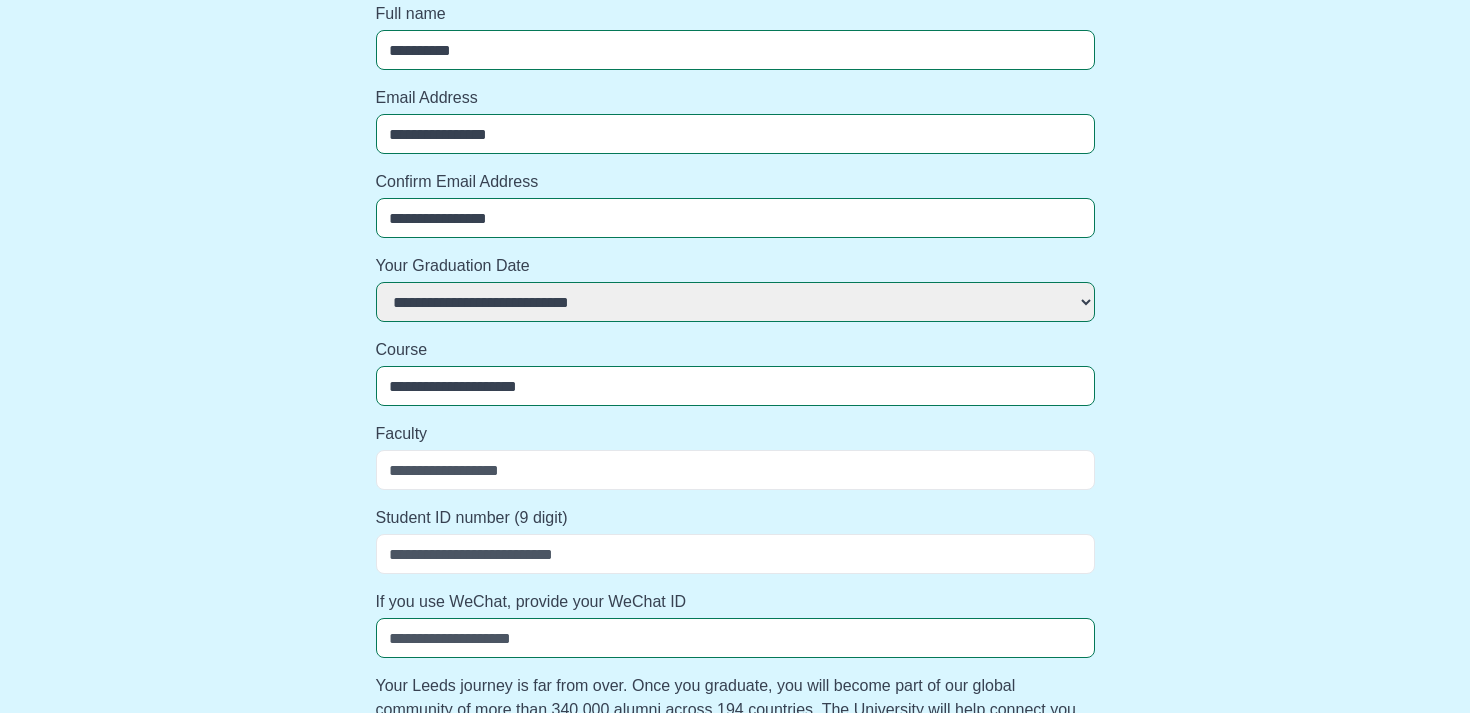 type on "**********" 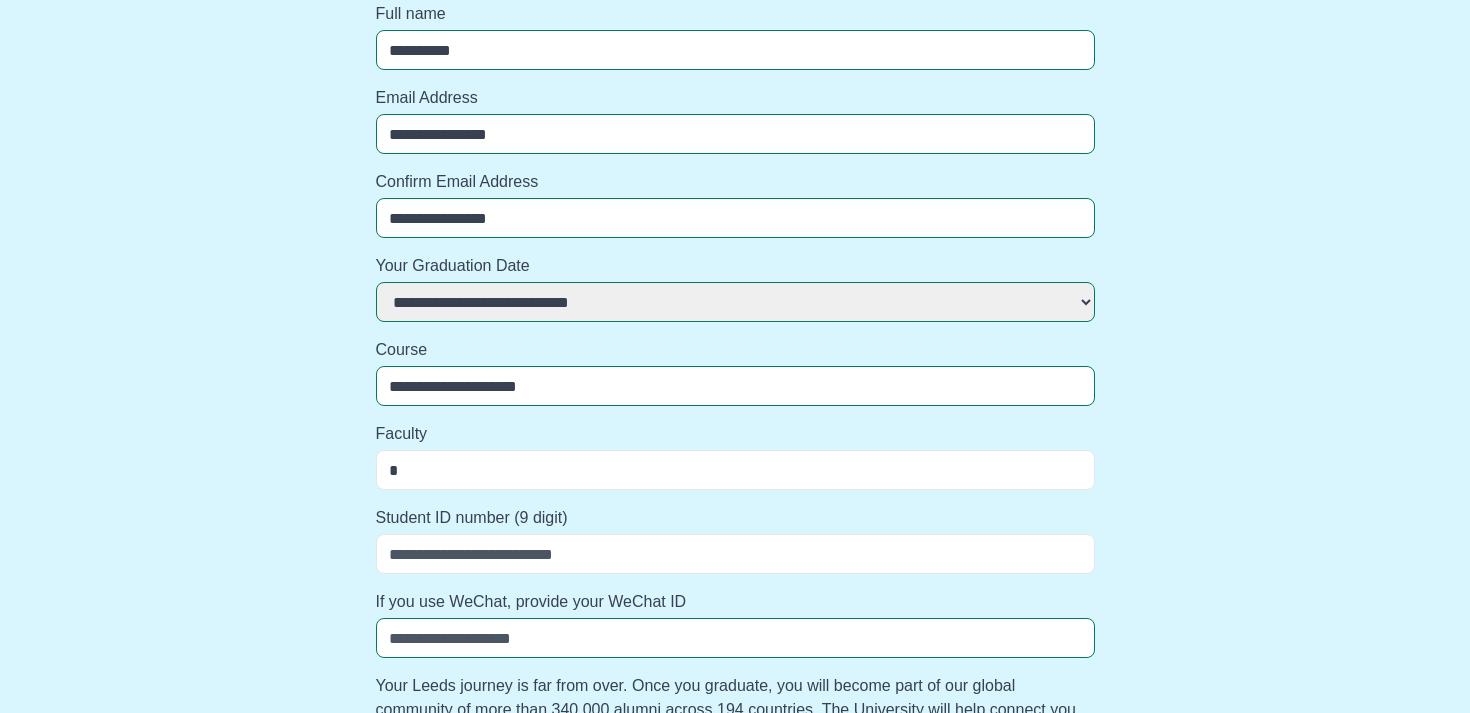 select 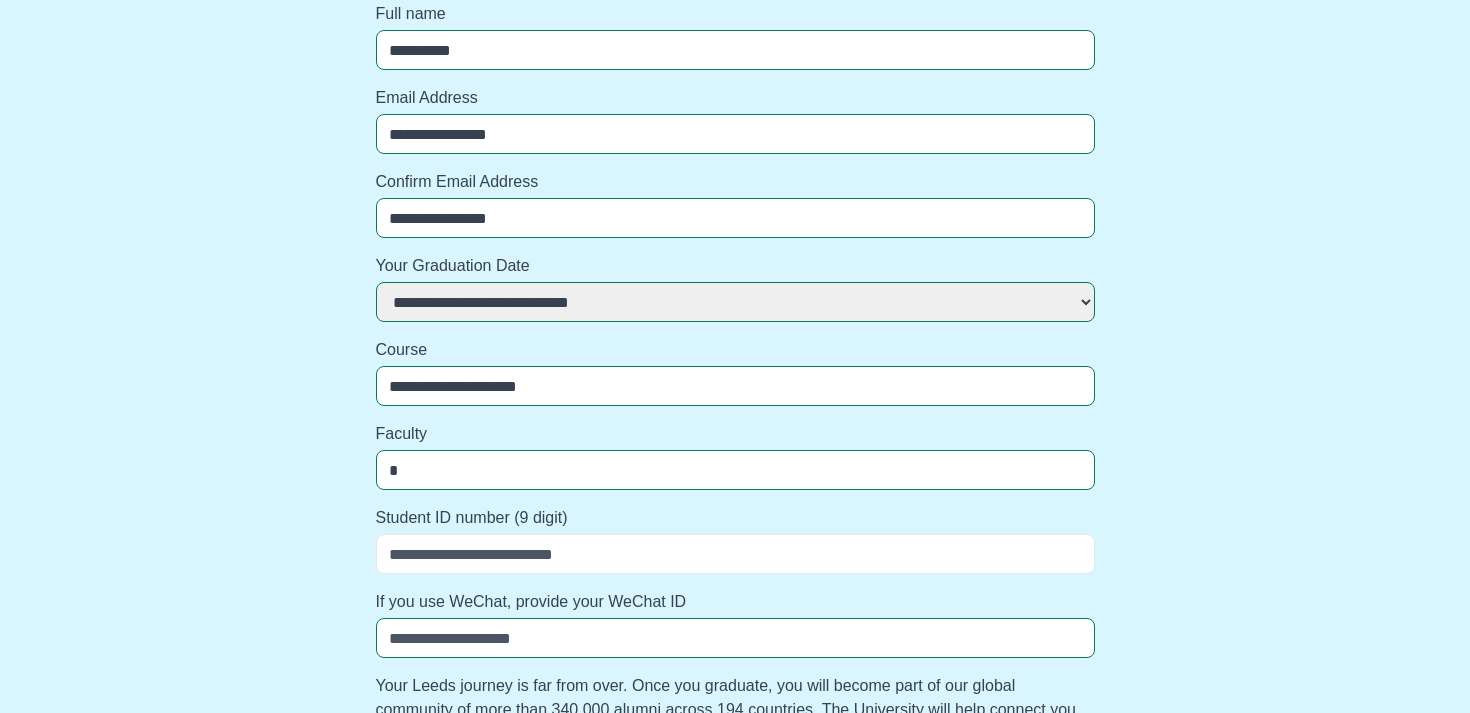 type on "**" 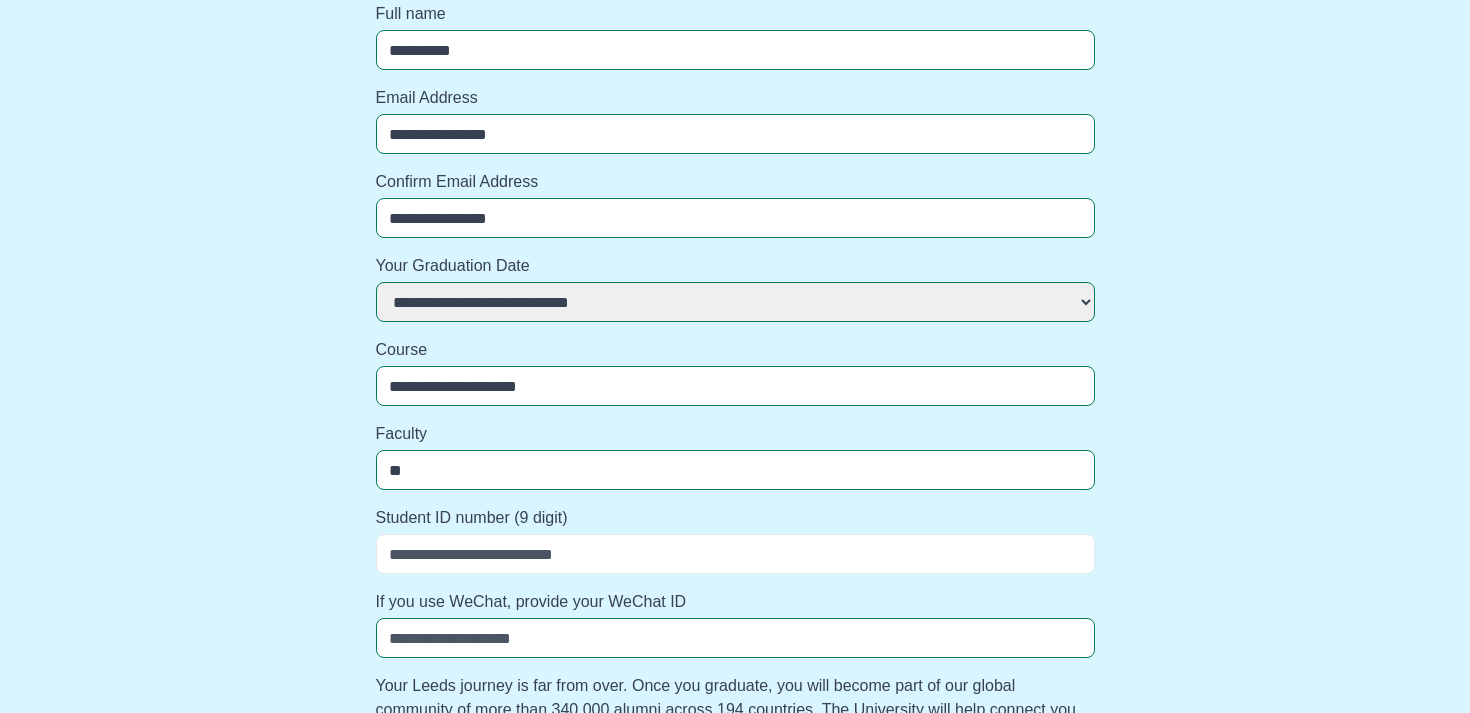 select 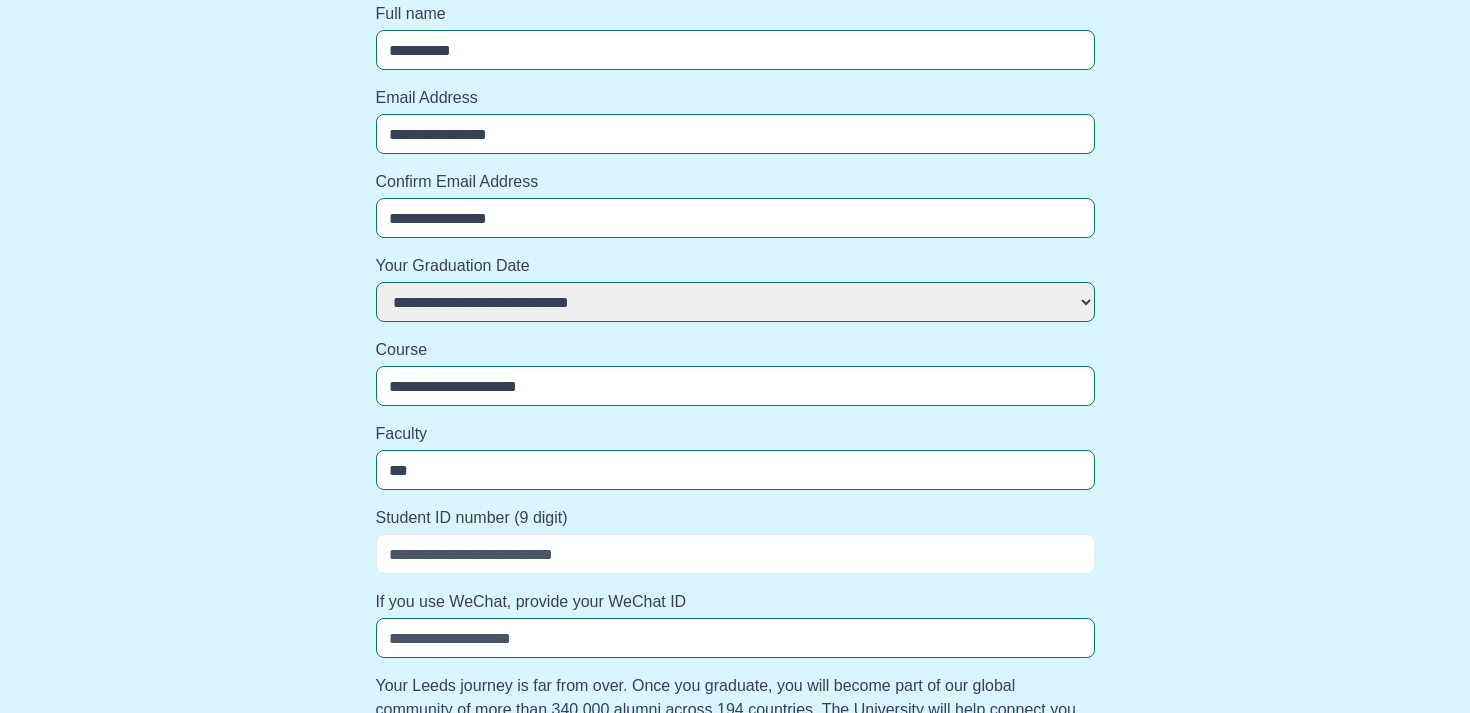 select 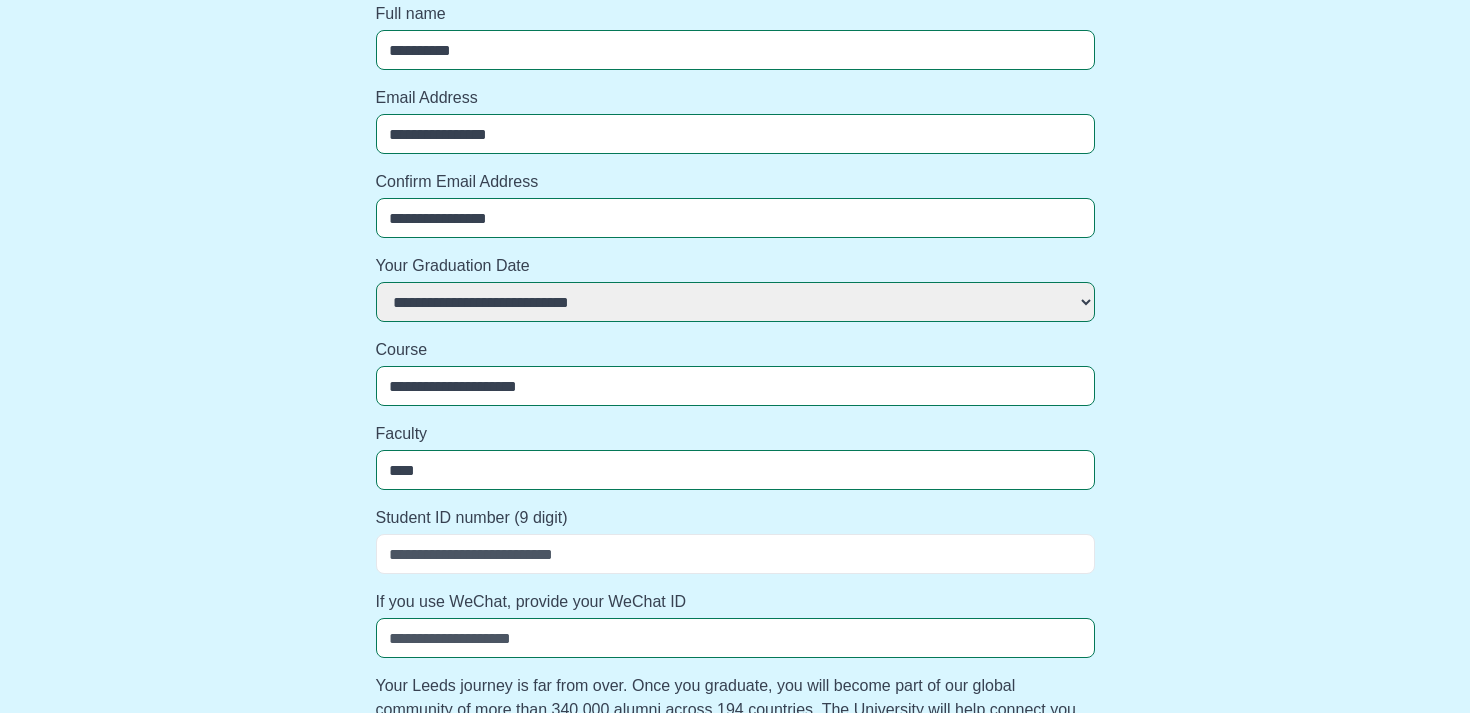 select 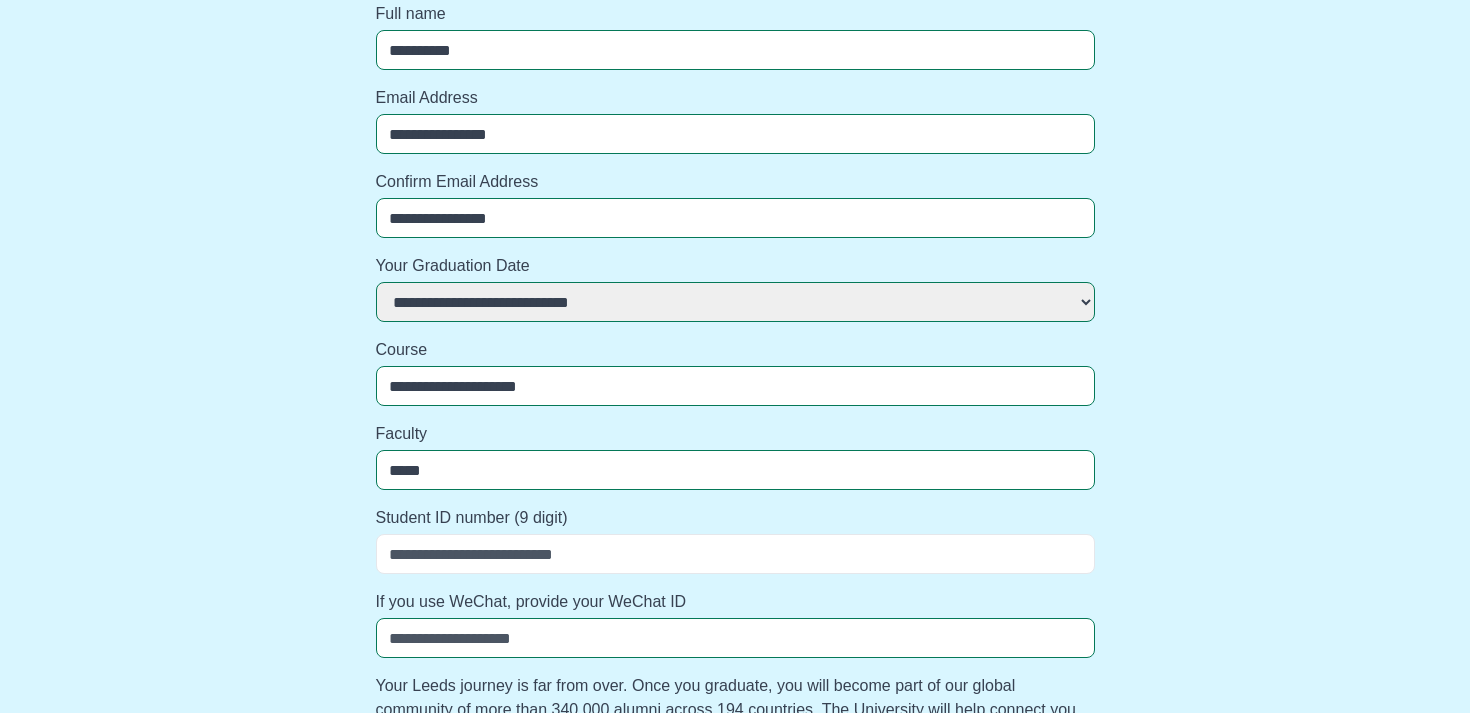 select 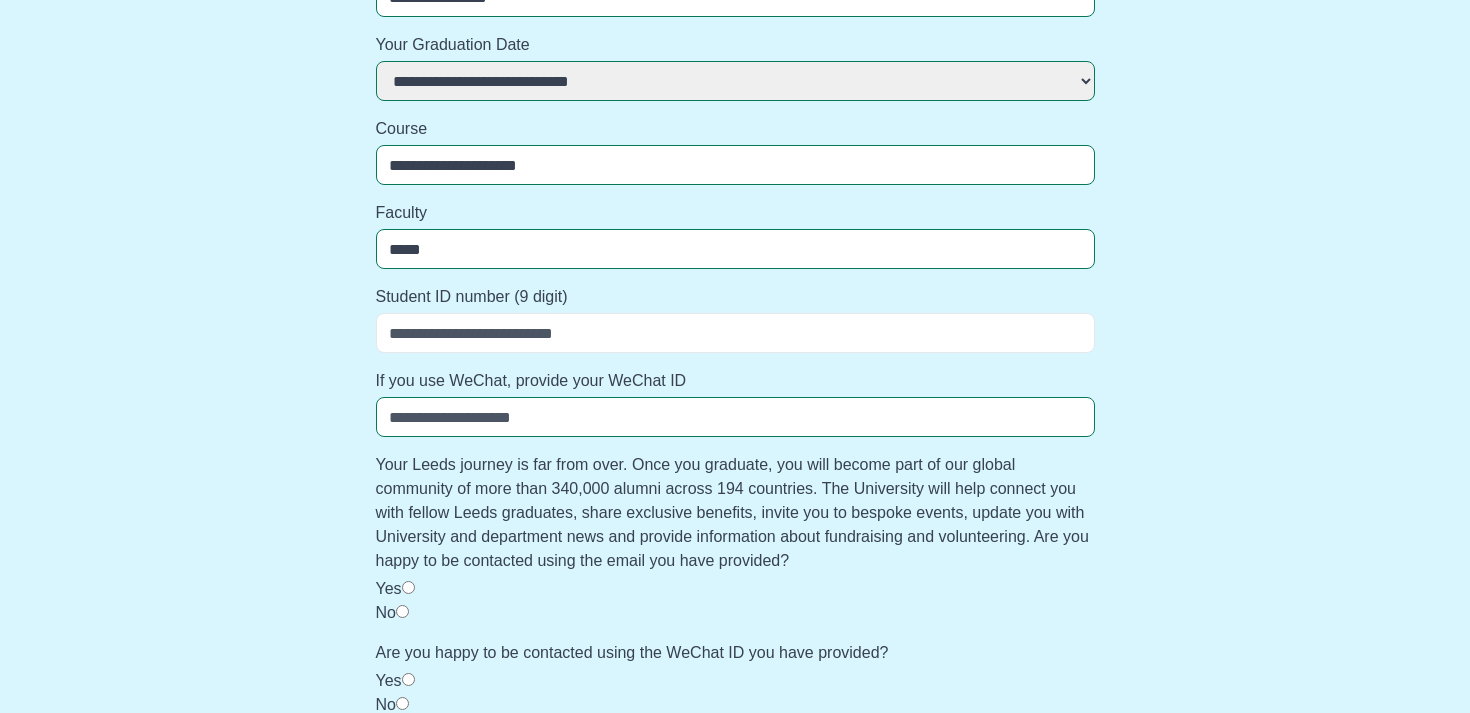 scroll, scrollTop: 445, scrollLeft: 0, axis: vertical 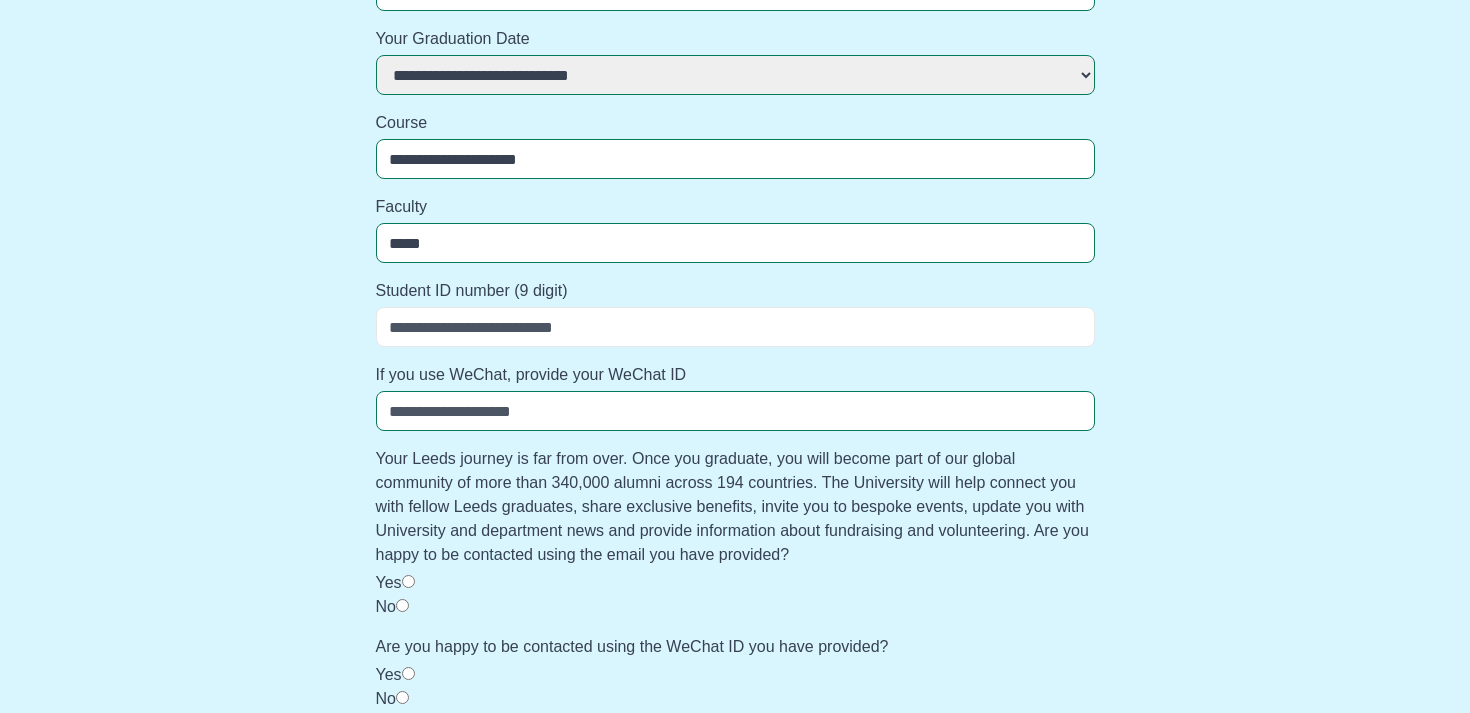 click on "If you use WeChat, provide your WeChat ID" at bounding box center (735, 411) 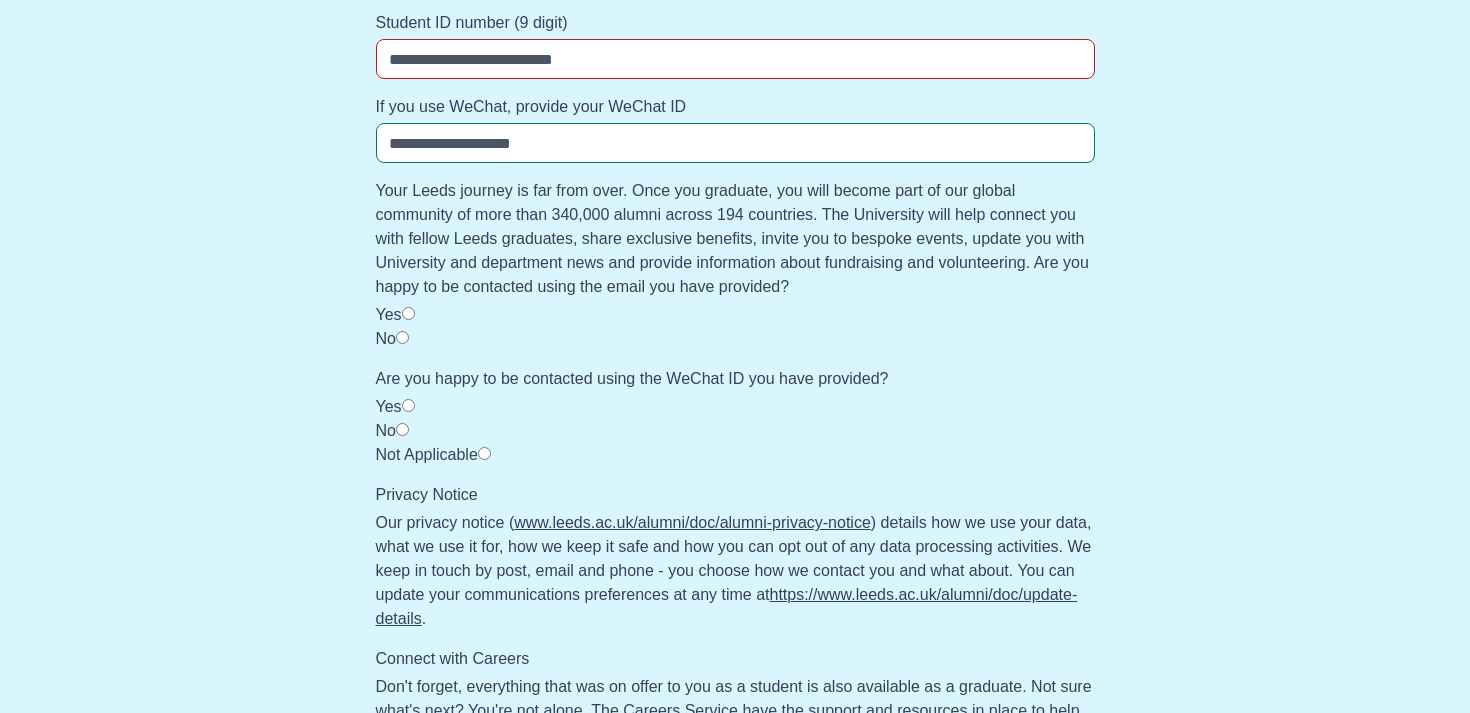 scroll, scrollTop: 719, scrollLeft: 0, axis: vertical 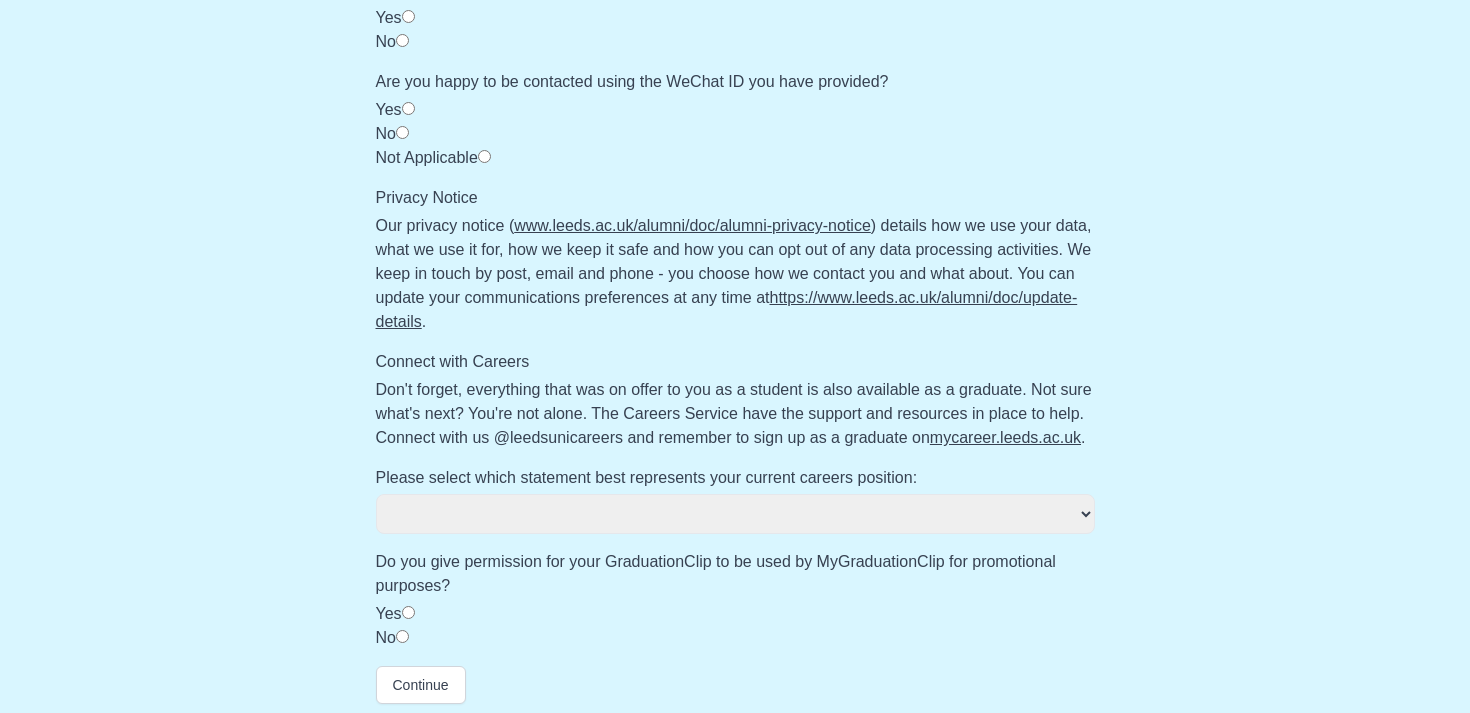 click on "**********" at bounding box center (735, 514) 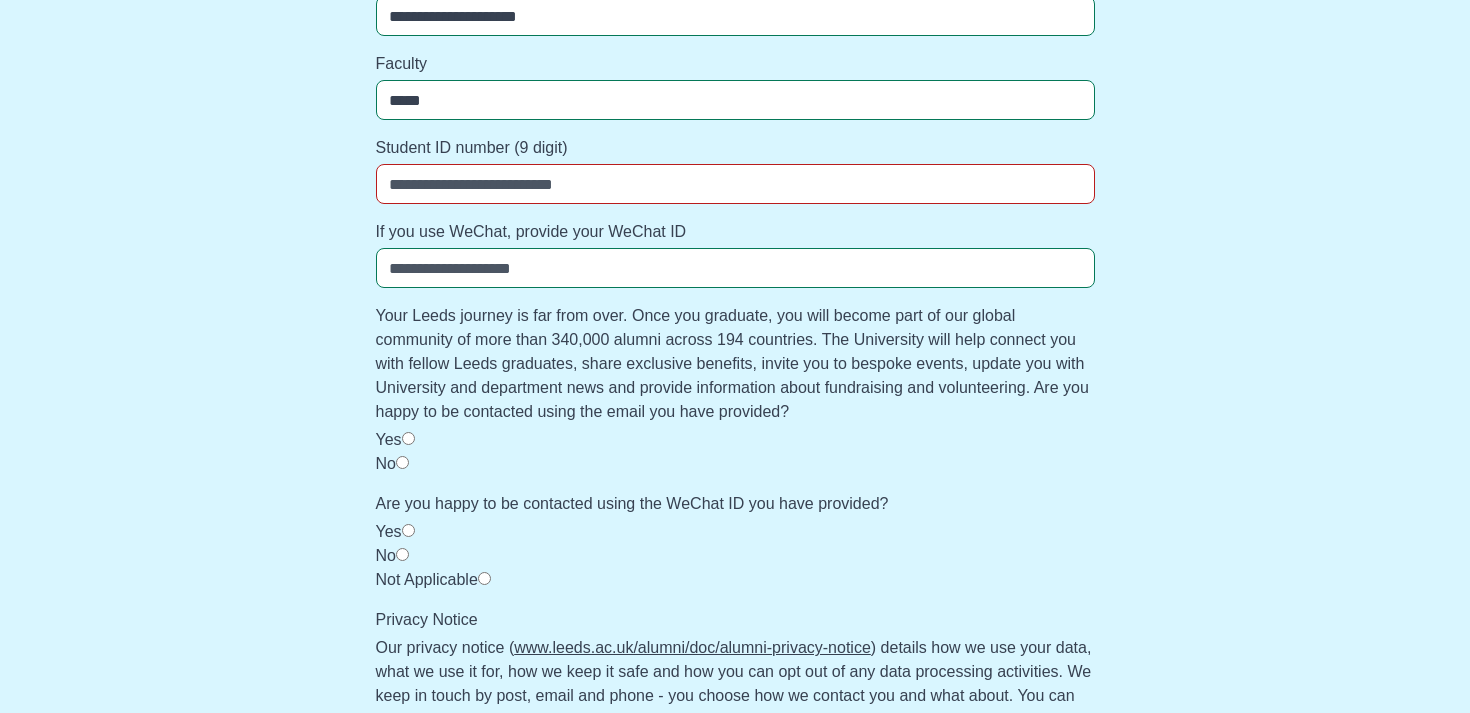 scroll, scrollTop: 0, scrollLeft: 0, axis: both 